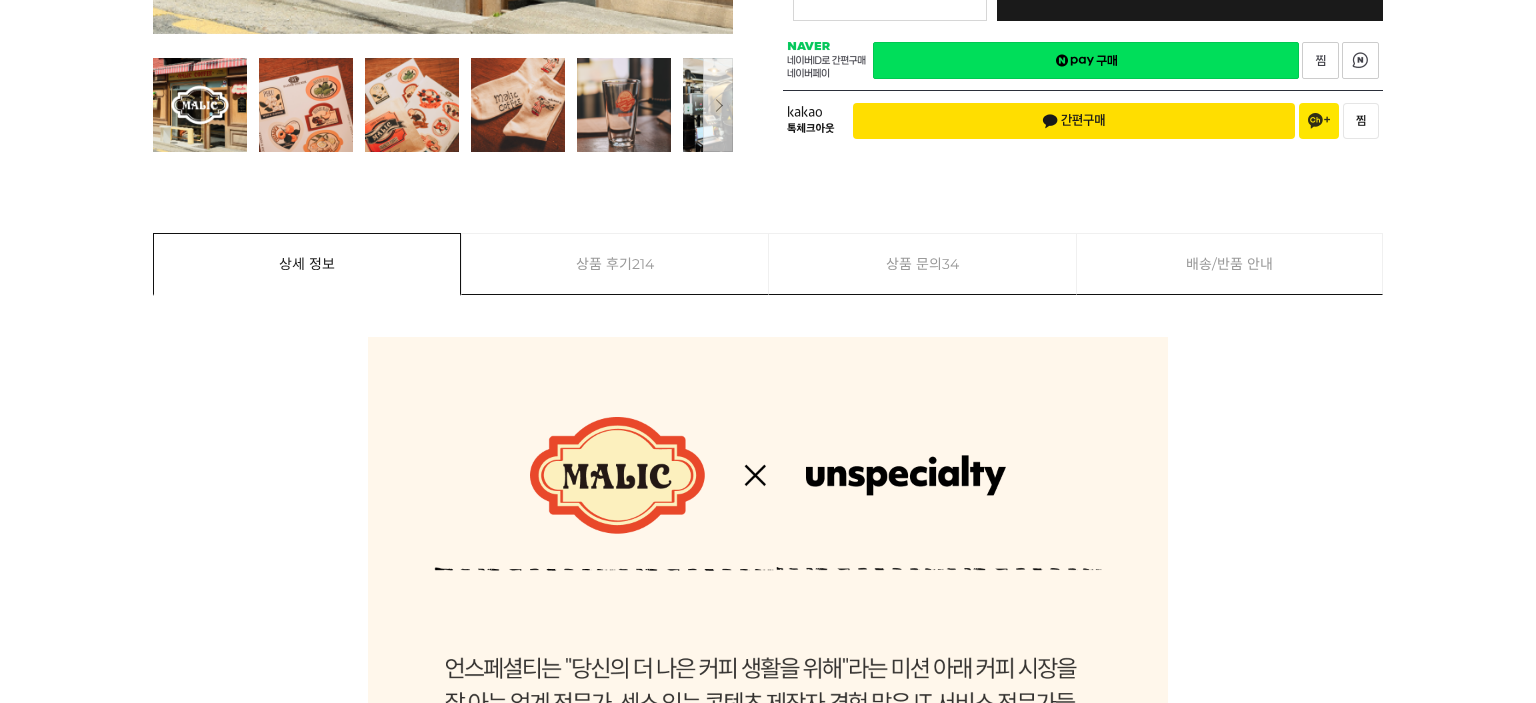 scroll, scrollTop: 1600, scrollLeft: 0, axis: vertical 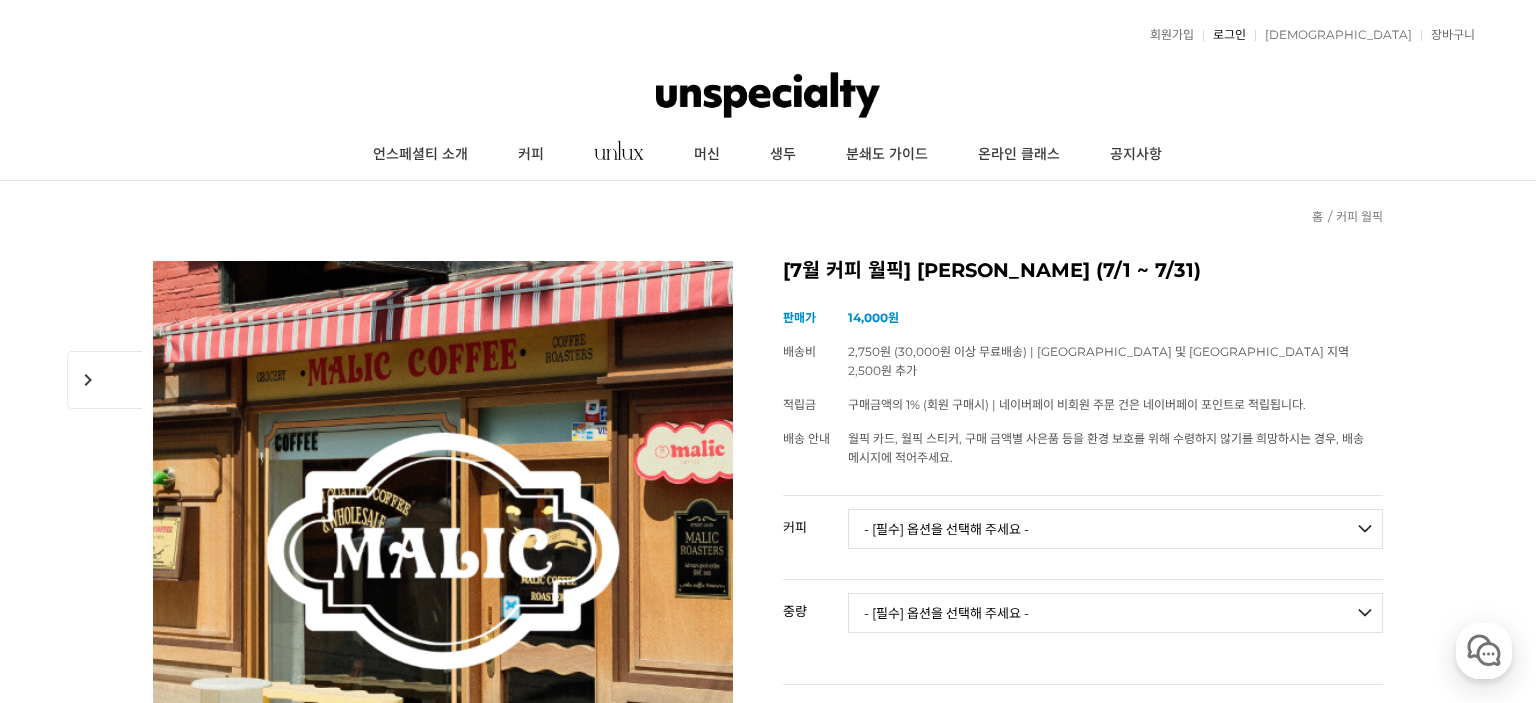 click on "로그인" at bounding box center [1224, 35] 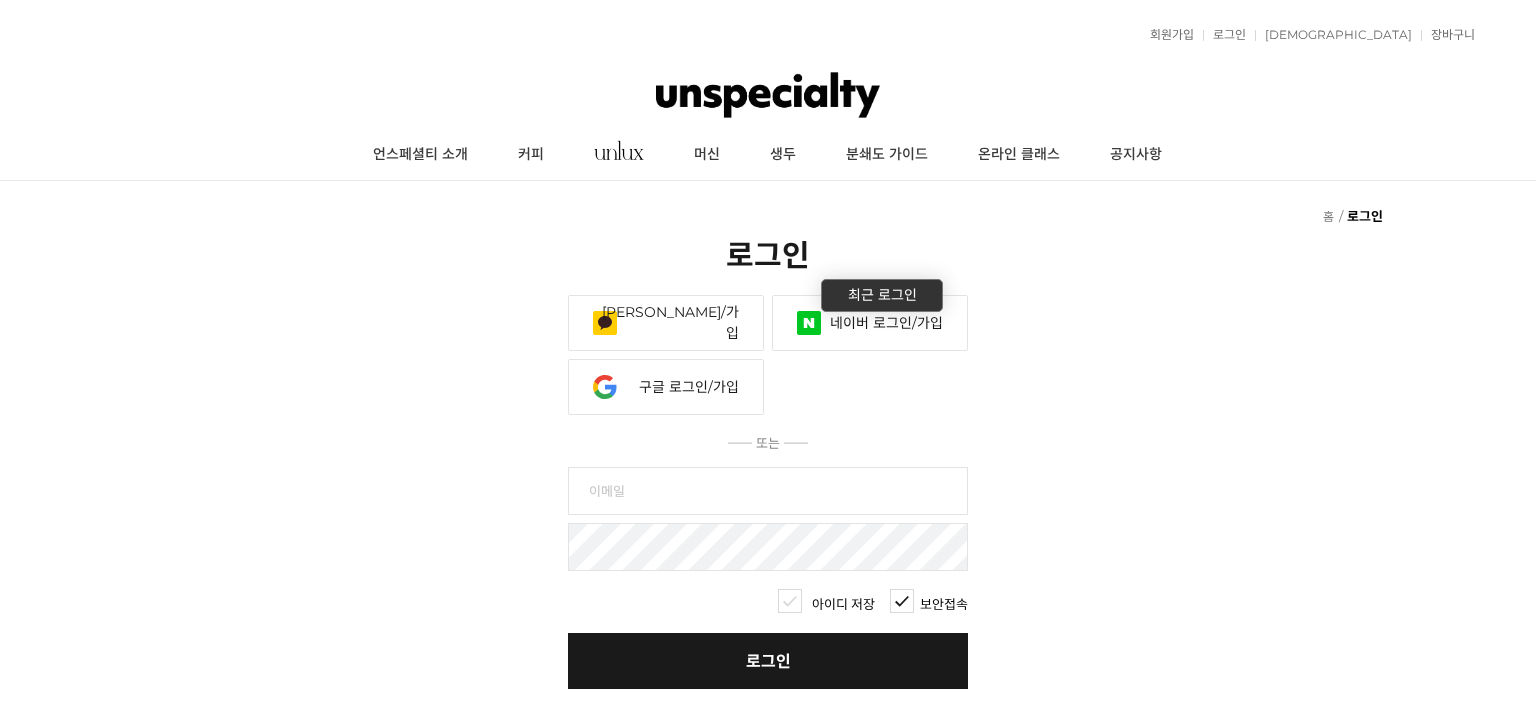 scroll, scrollTop: 0, scrollLeft: 0, axis: both 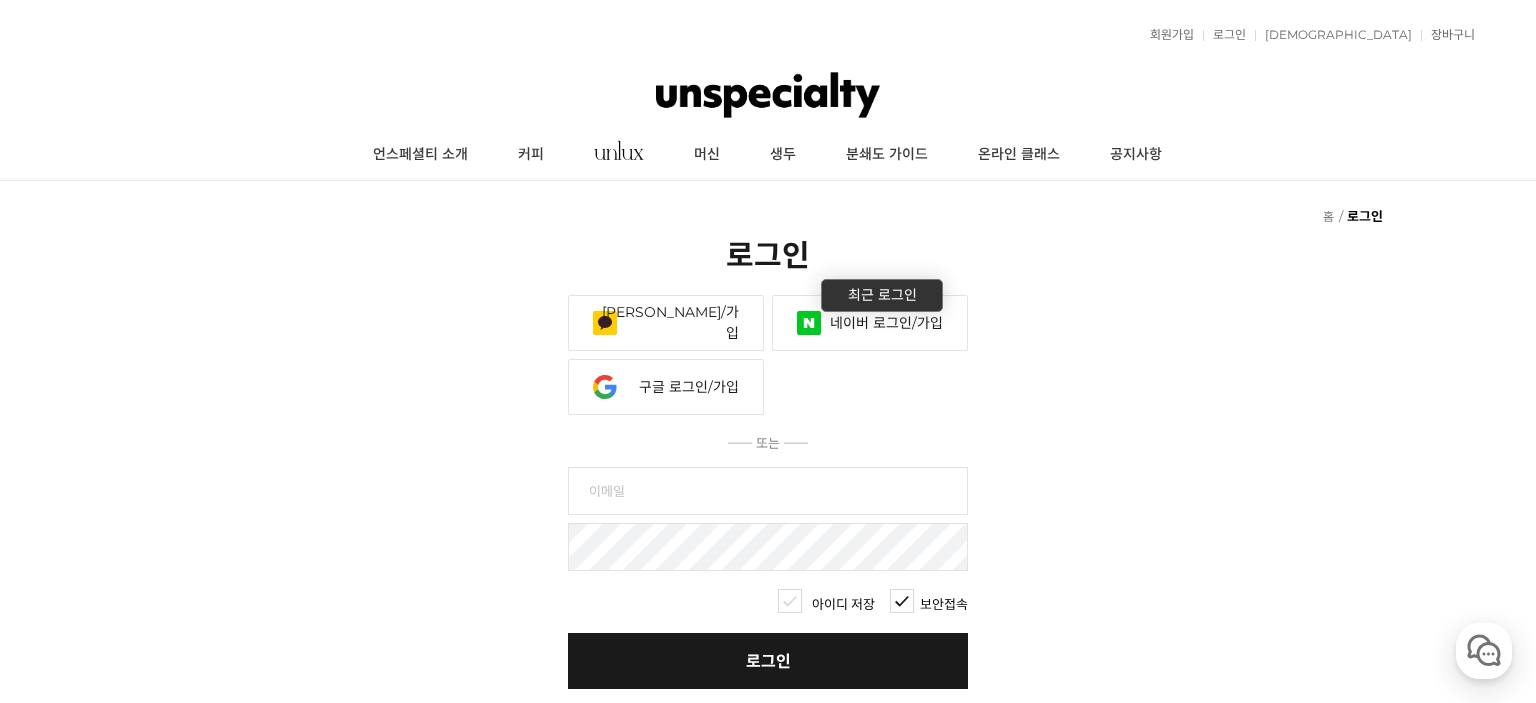 click on "네이버 로그인/가입" at bounding box center (870, 323) 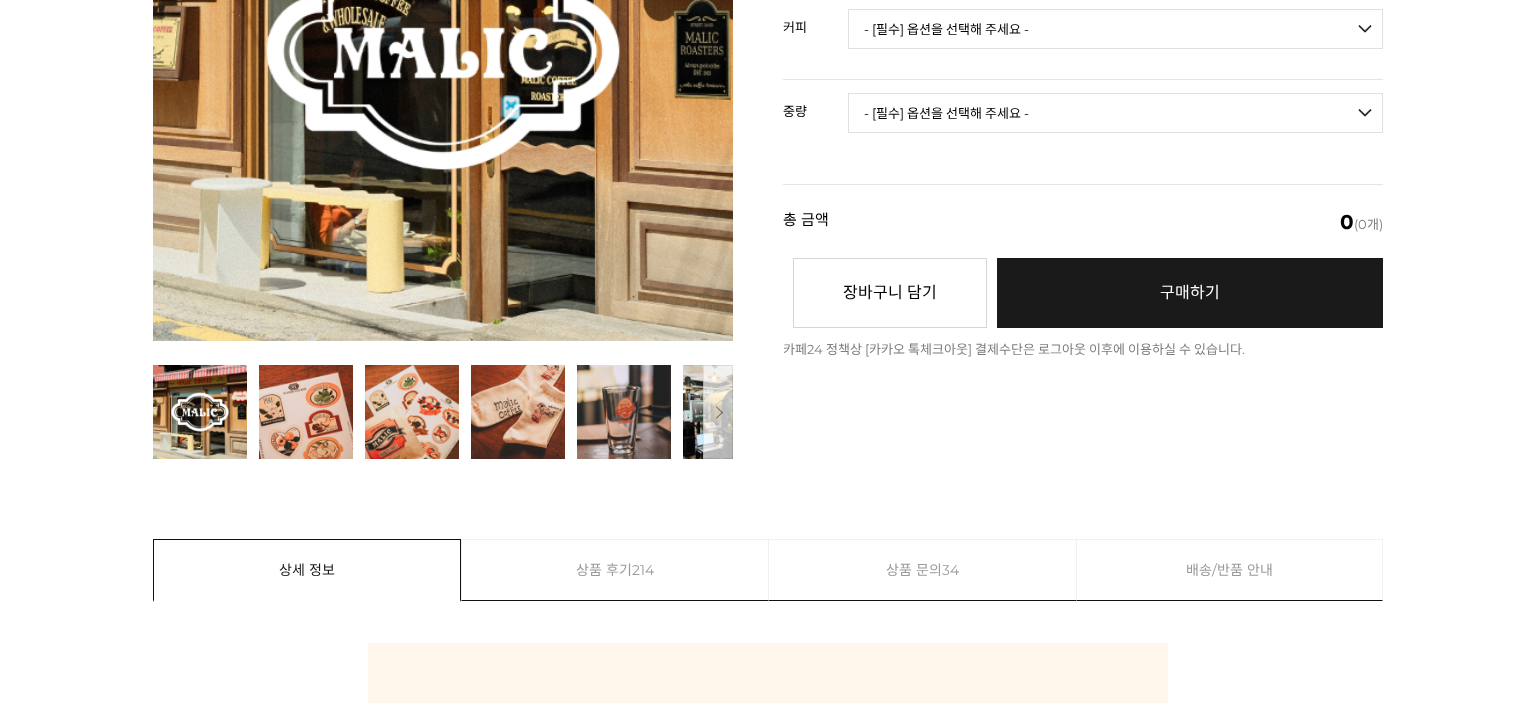 scroll, scrollTop: 500, scrollLeft: 0, axis: vertical 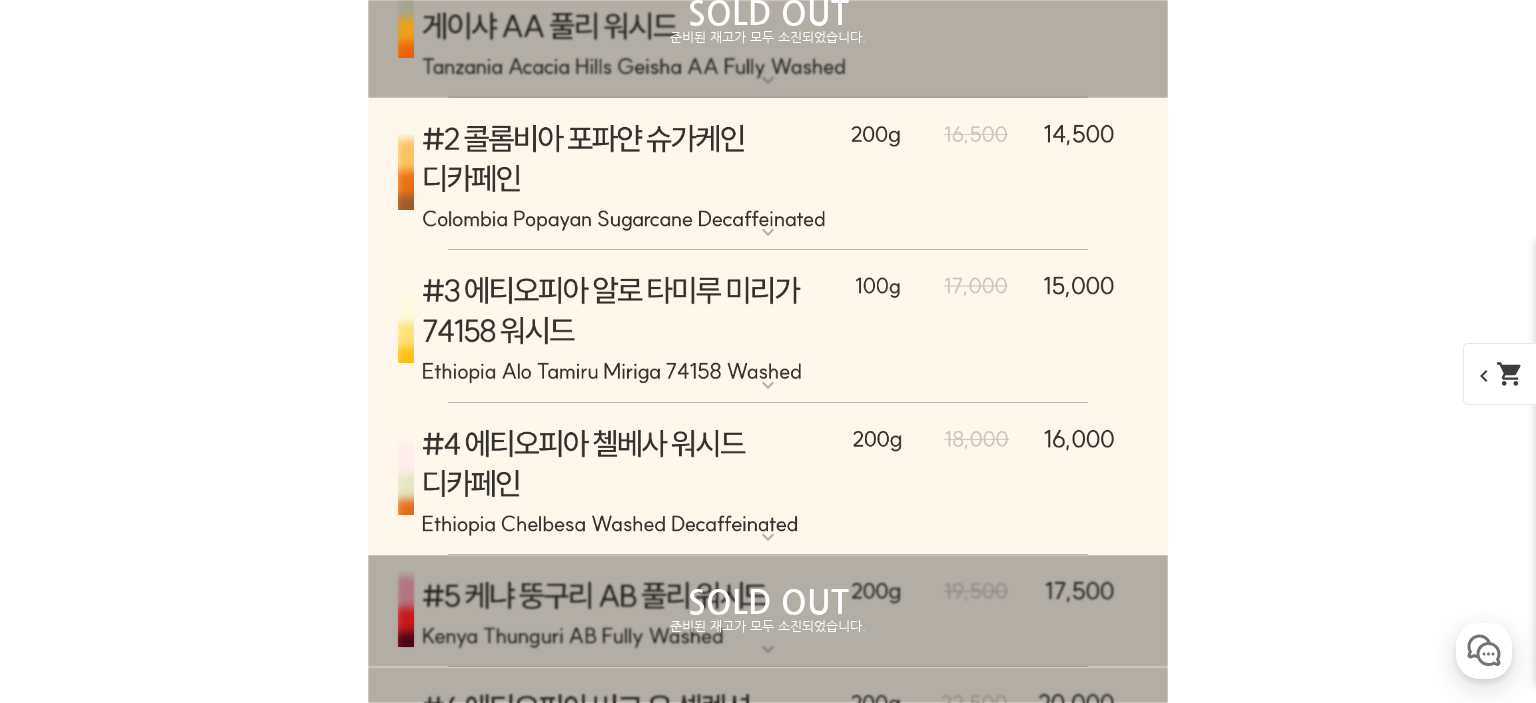 click at bounding box center [768, 326] 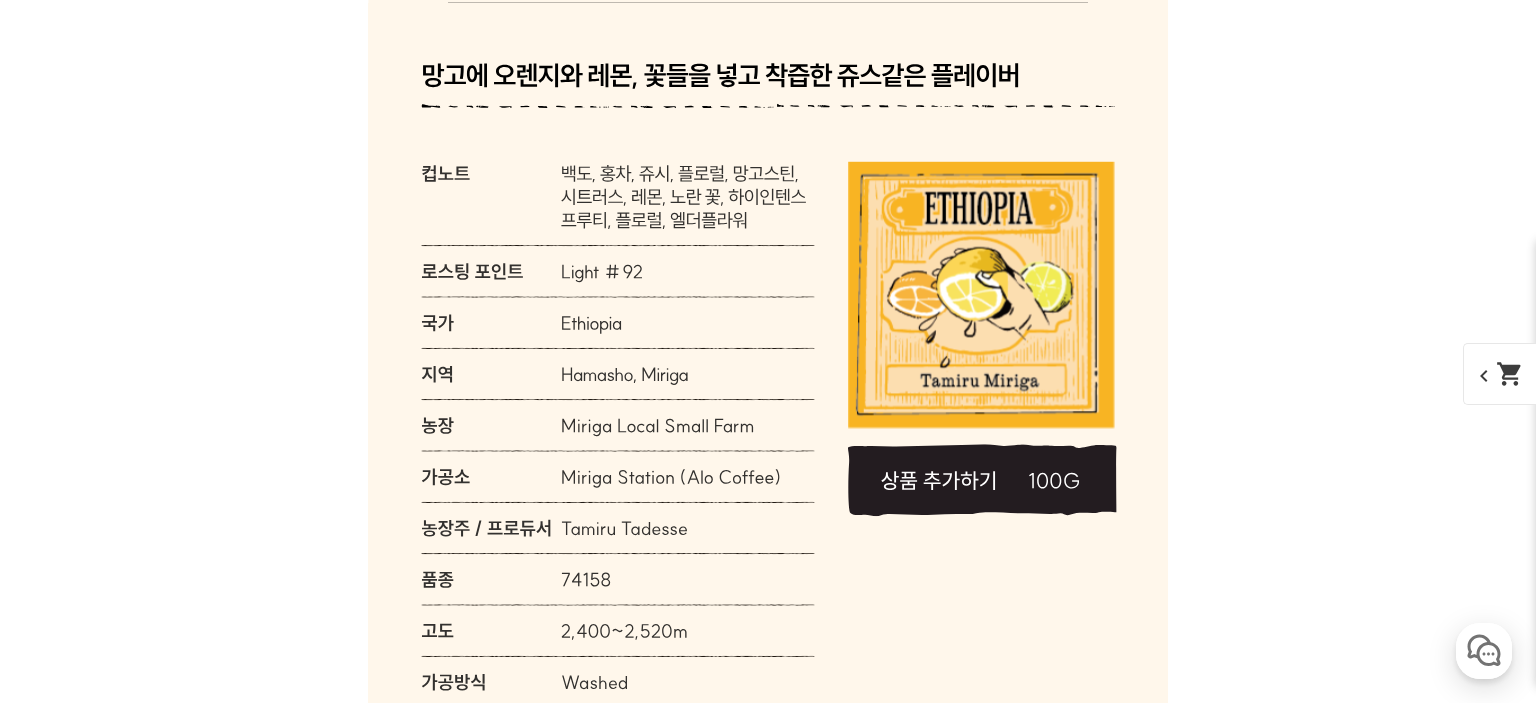 scroll, scrollTop: 9544, scrollLeft: 0, axis: vertical 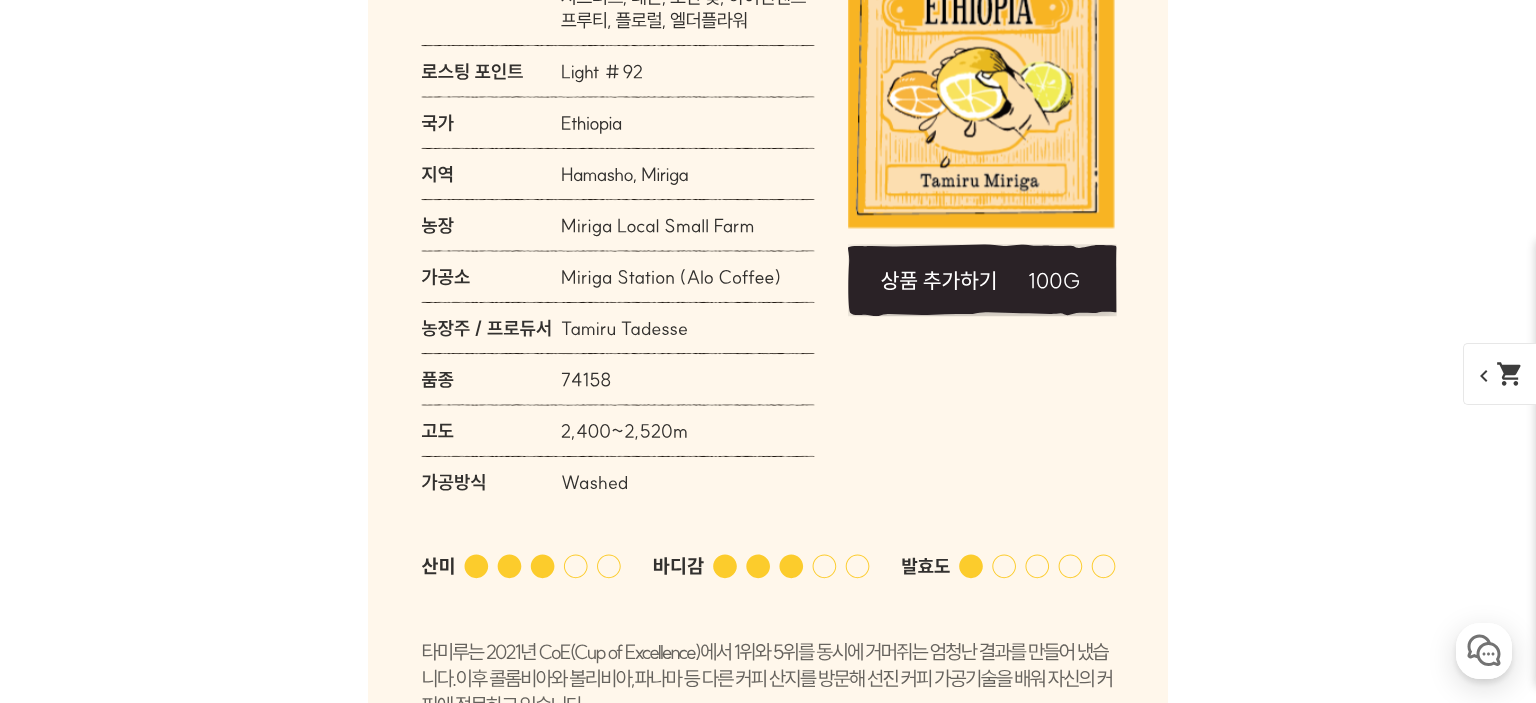 click 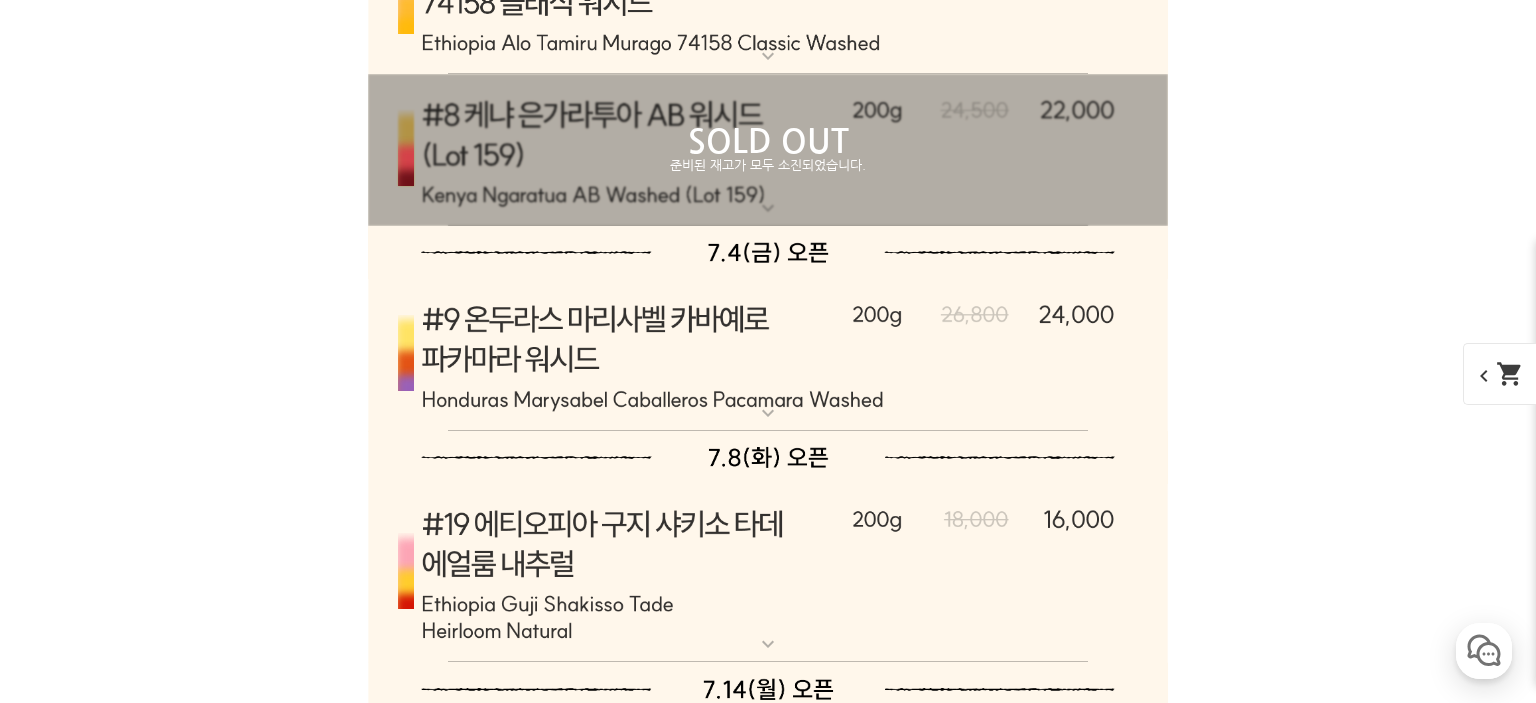 scroll, scrollTop: 10844, scrollLeft: 0, axis: vertical 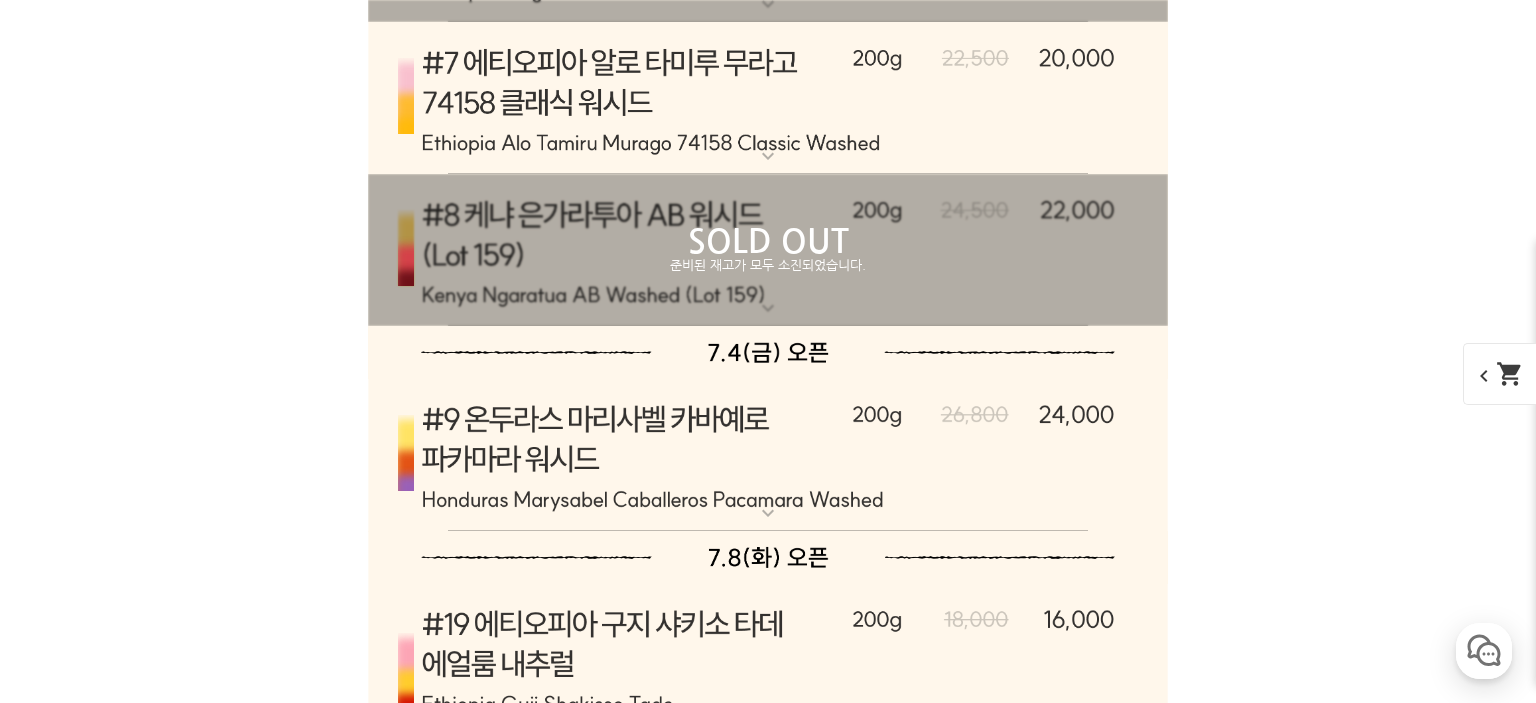 click at bounding box center [768, 98] 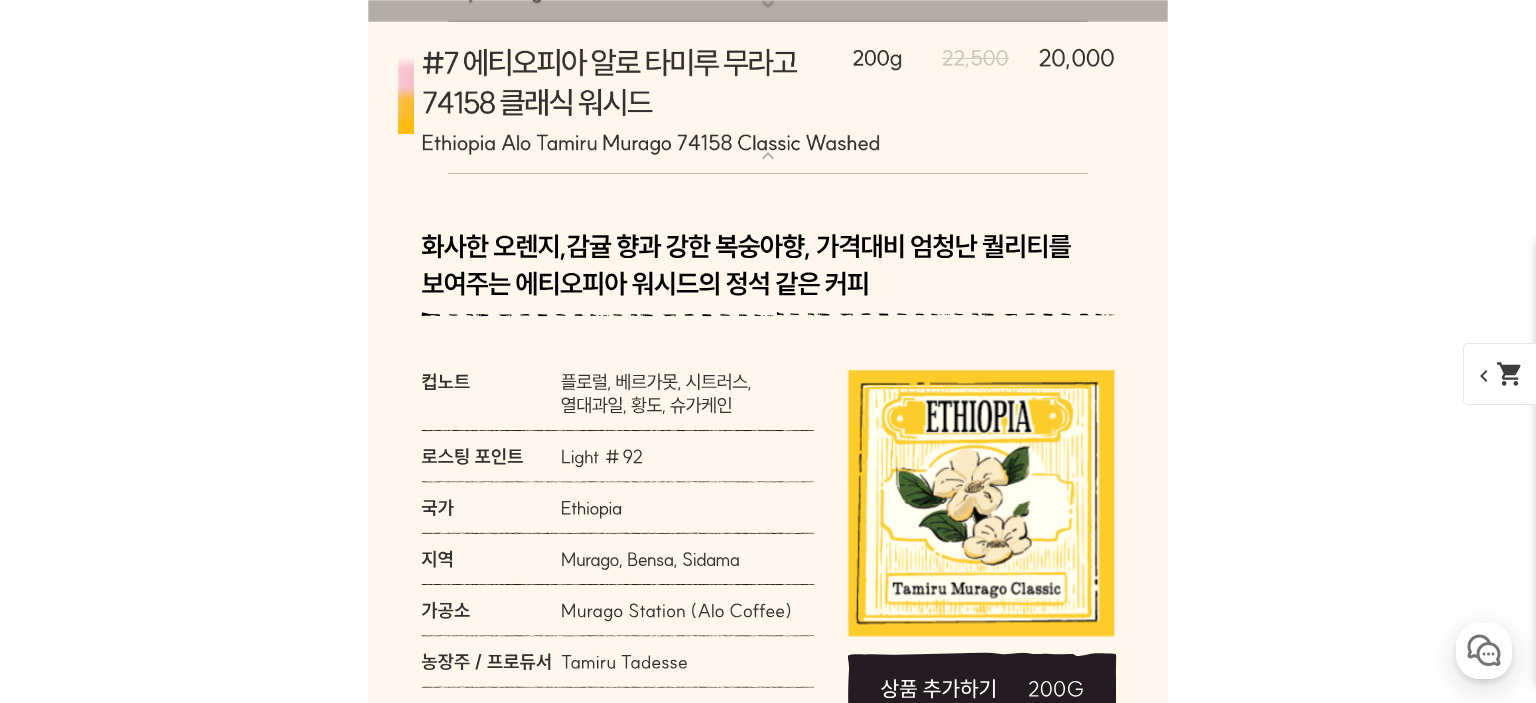 click at bounding box center (768, 98) 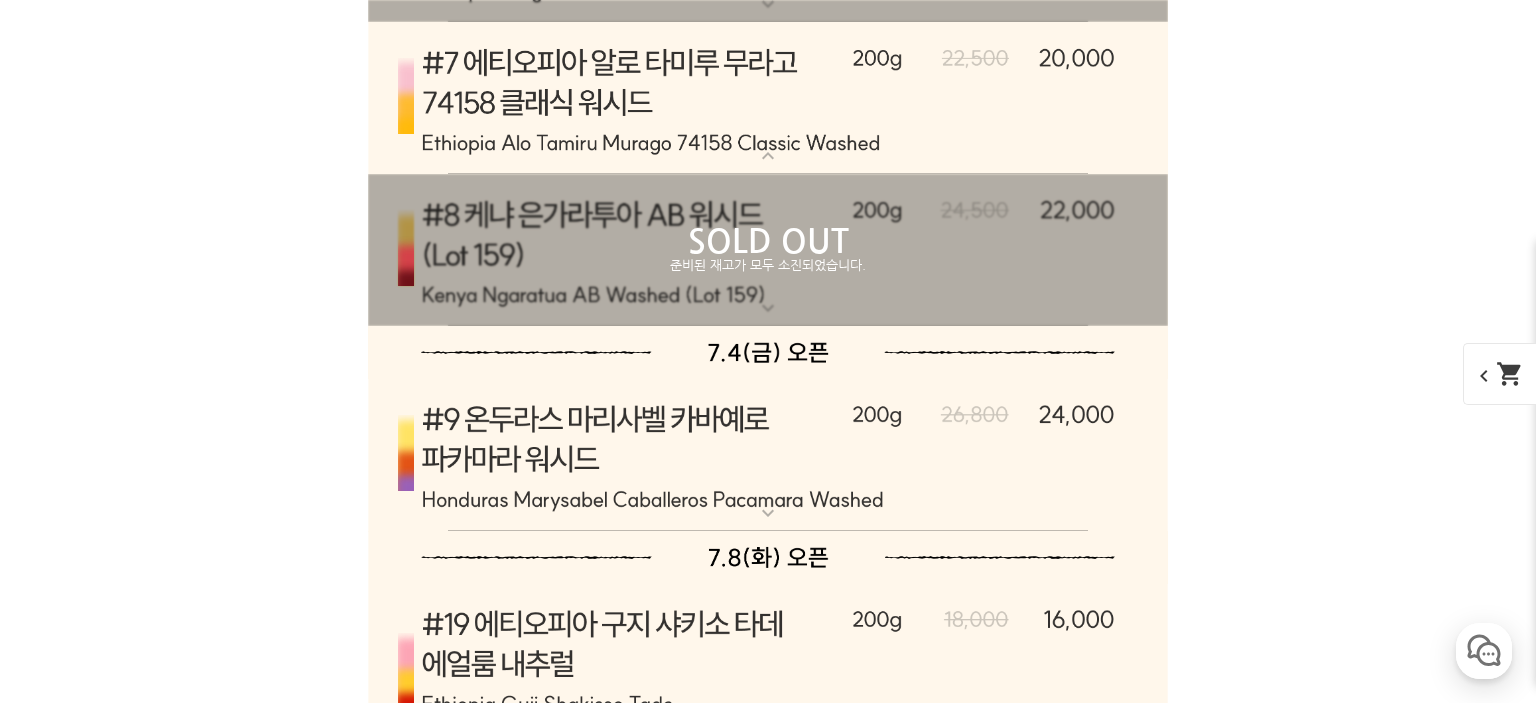 click at bounding box center (768, 98) 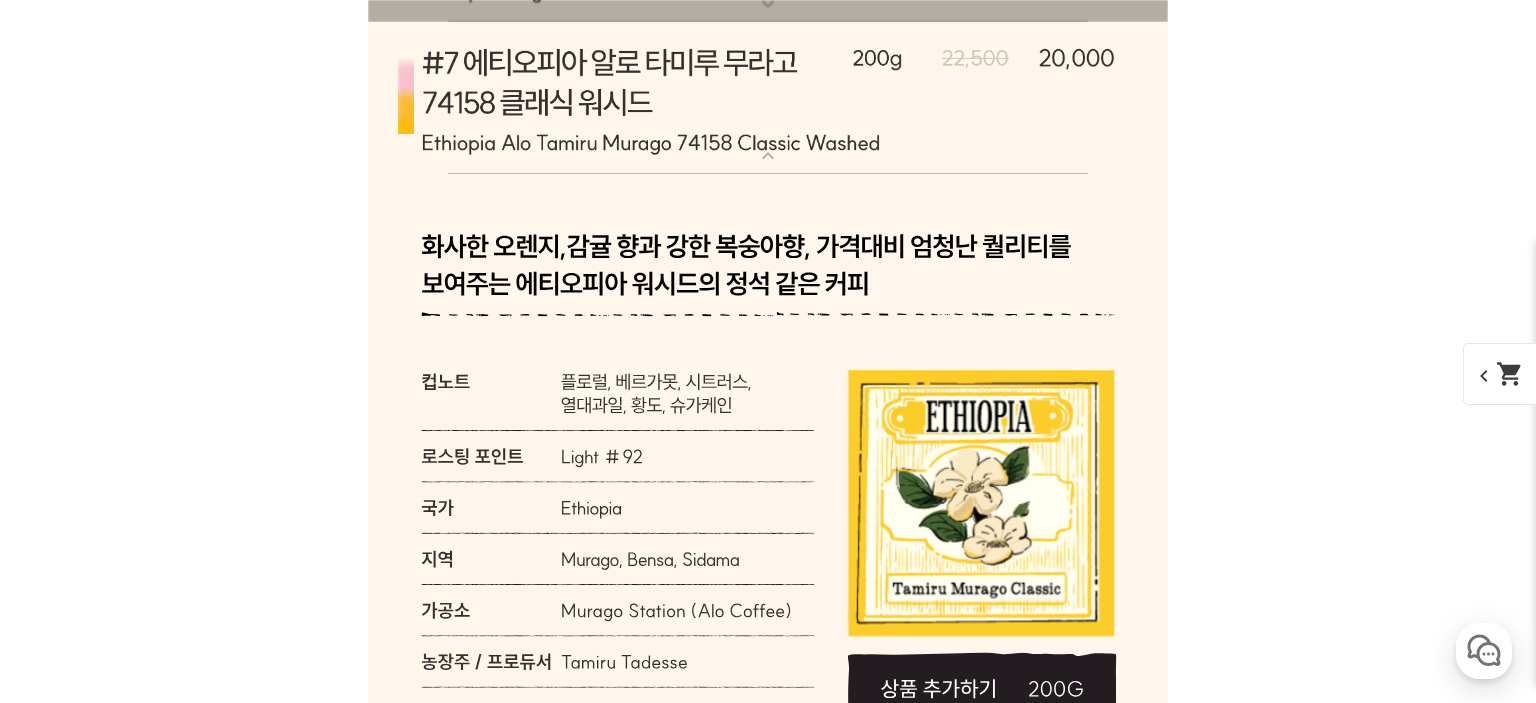 click at bounding box center (768, 98) 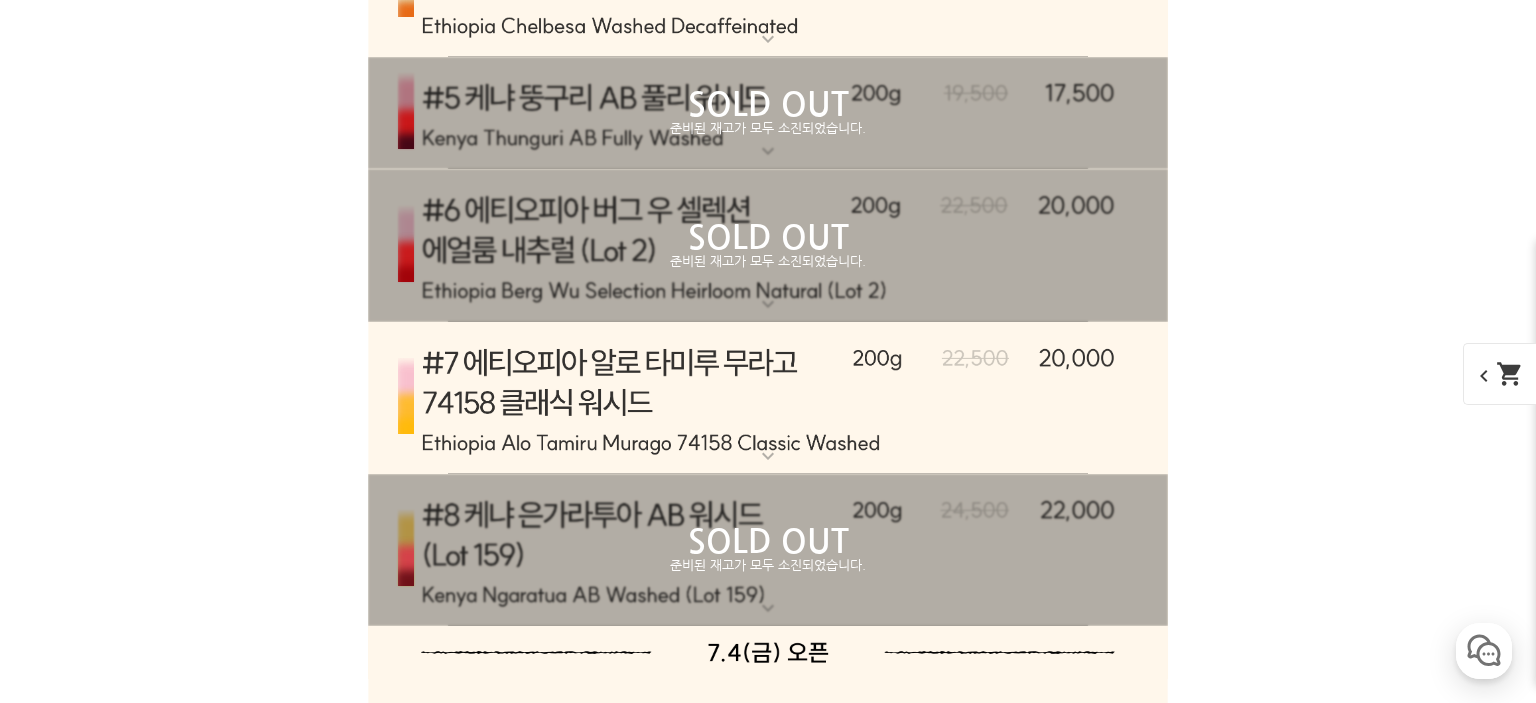 scroll, scrollTop: 10844, scrollLeft: 0, axis: vertical 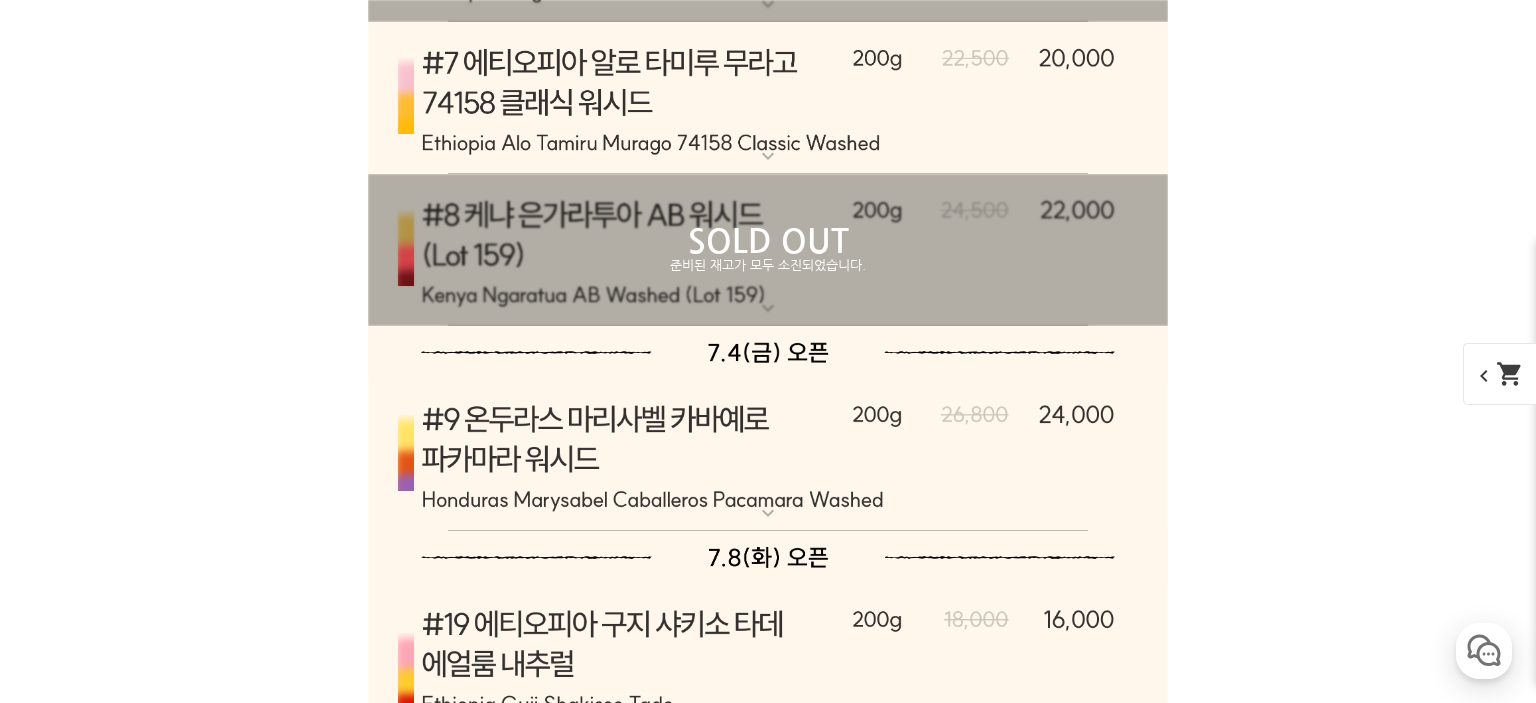click at bounding box center [768, 98] 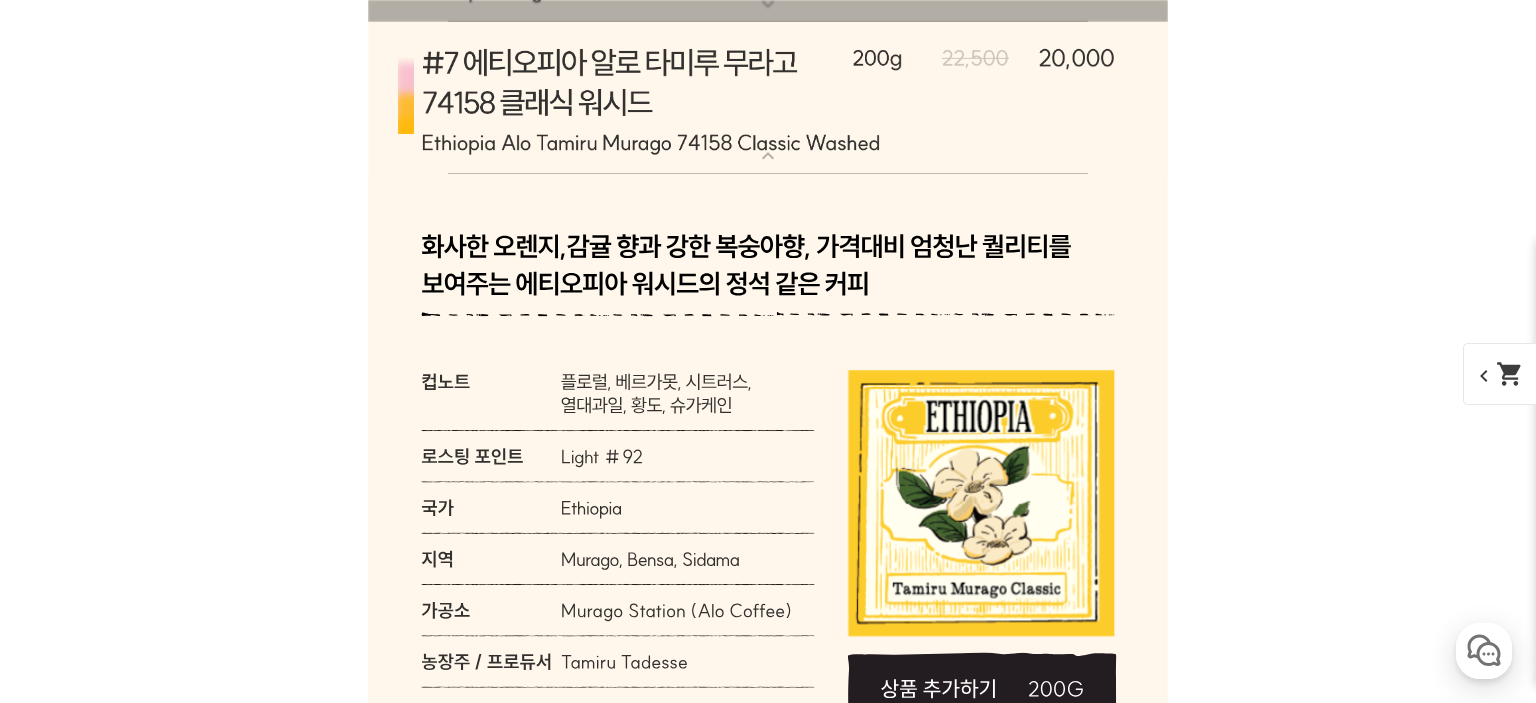 click at bounding box center (768, 98) 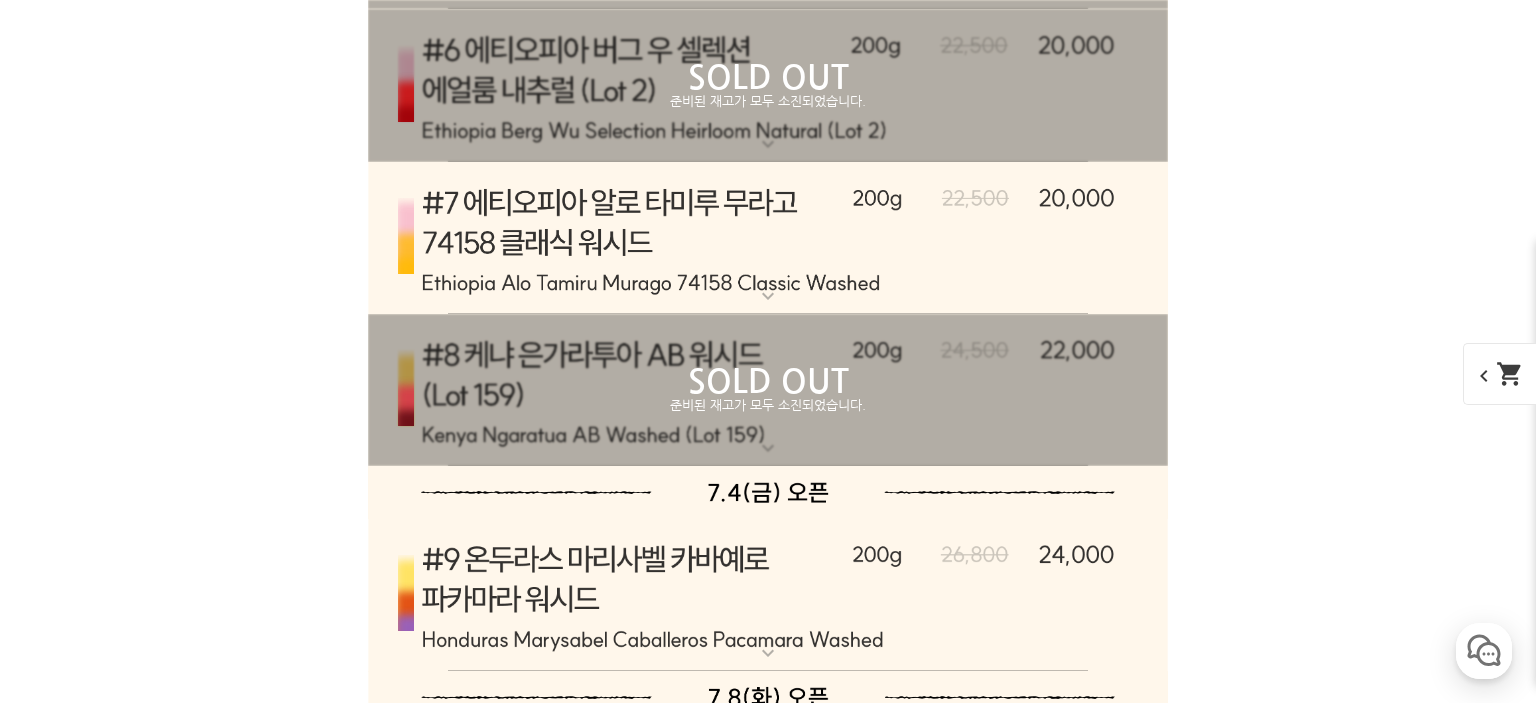 scroll, scrollTop: 10344, scrollLeft: 0, axis: vertical 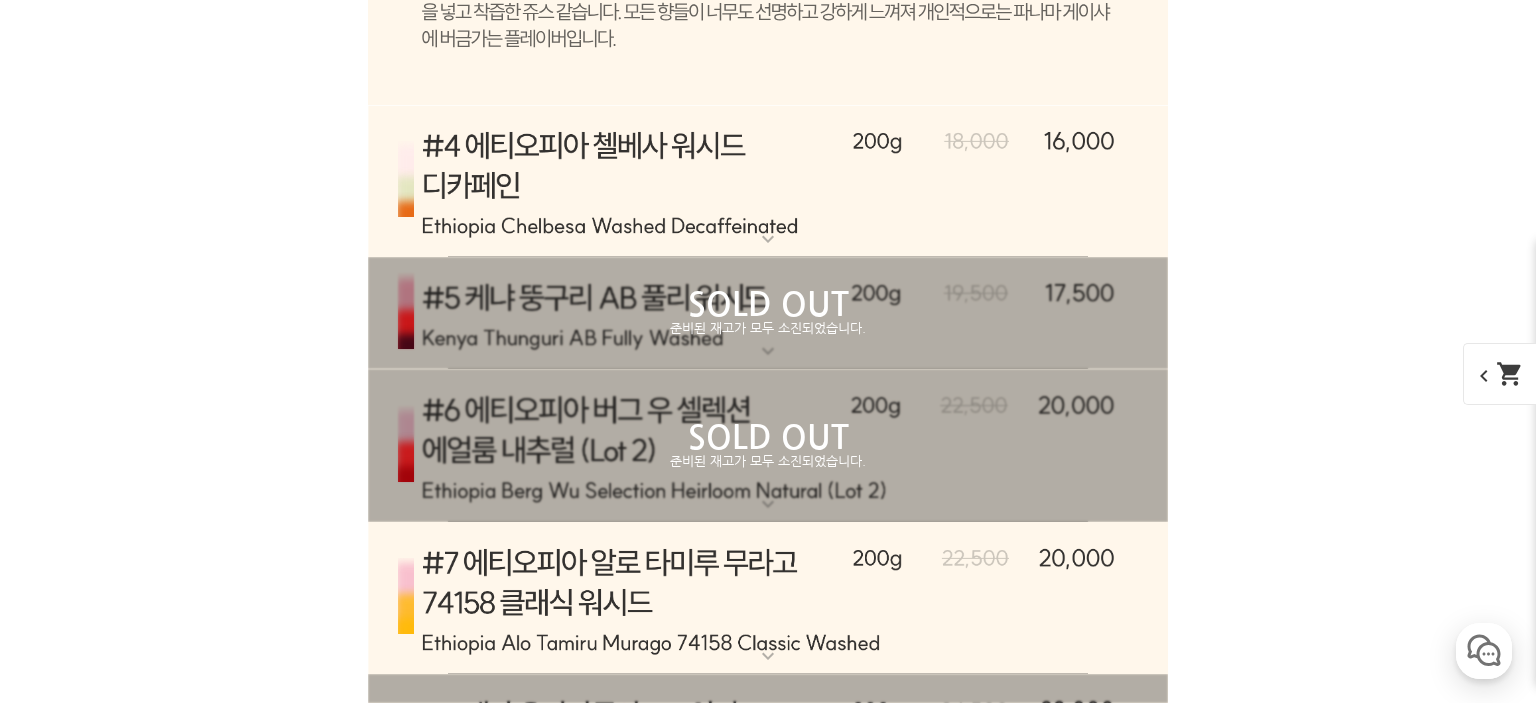 click at bounding box center [768, 181] 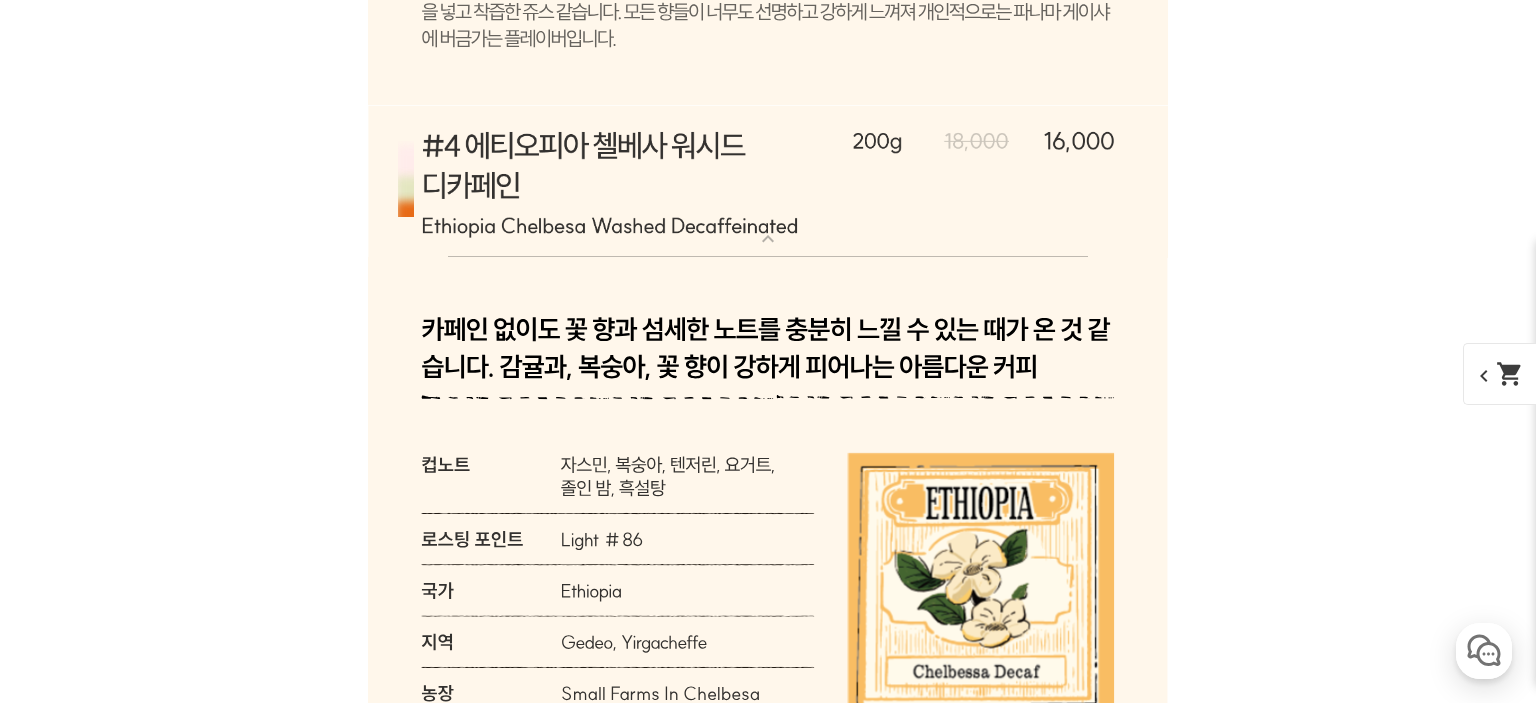 click at bounding box center [768, 181] 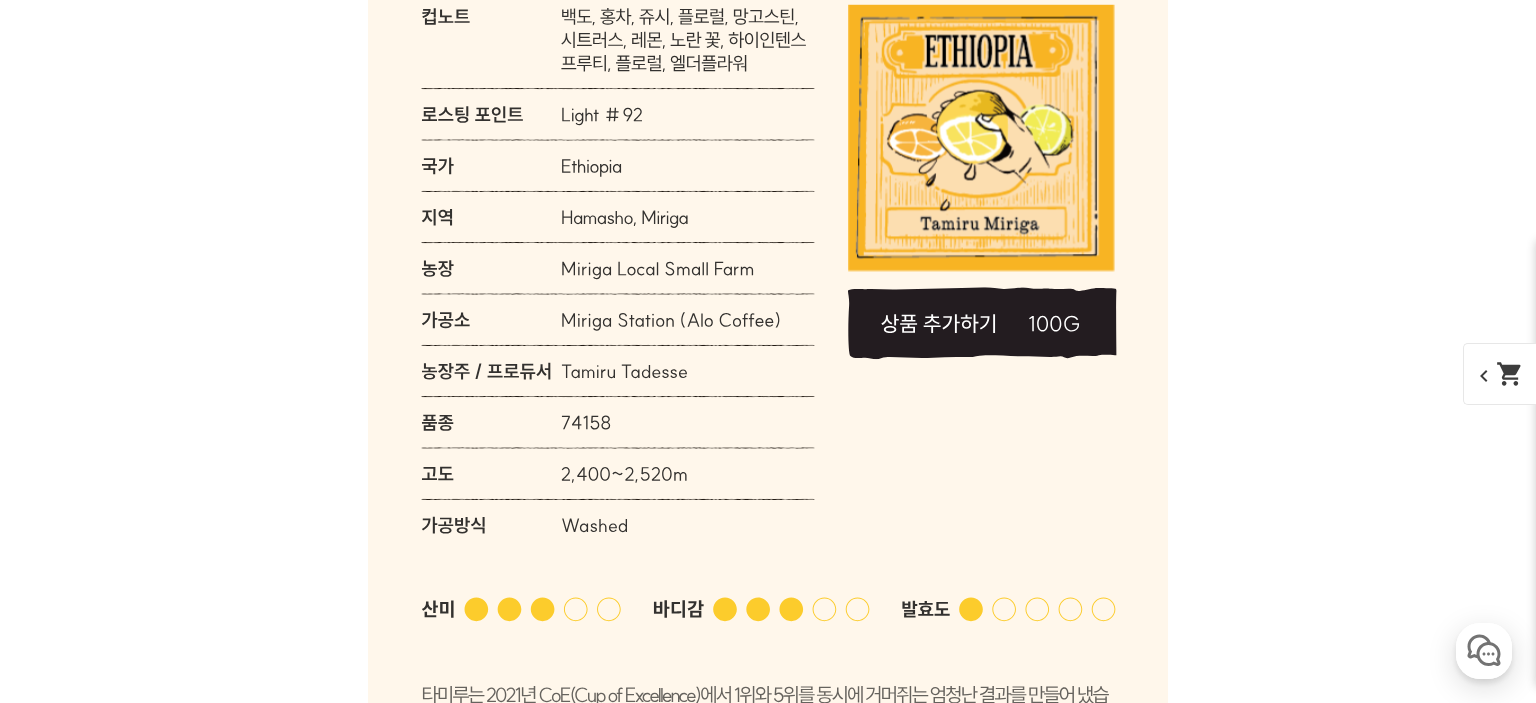 scroll, scrollTop: 9344, scrollLeft: 0, axis: vertical 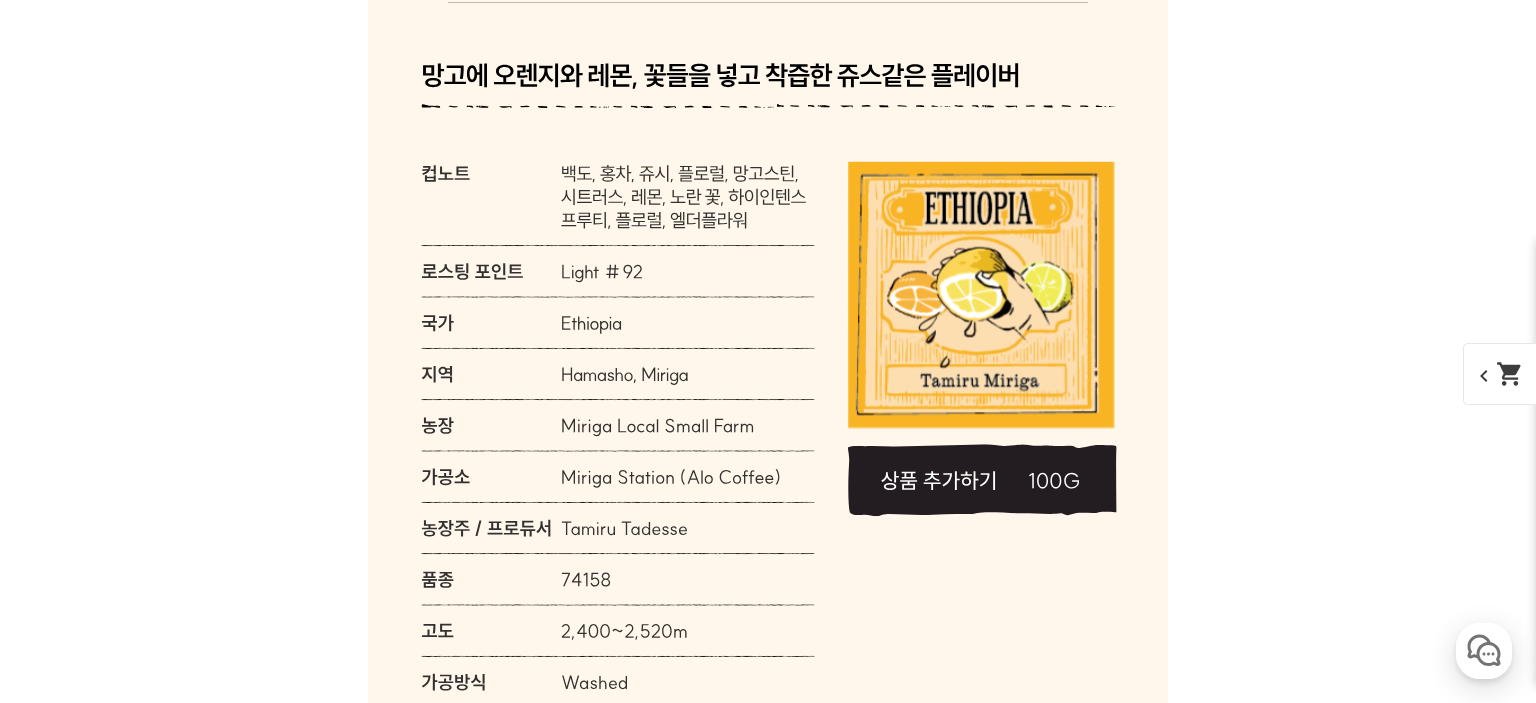 click 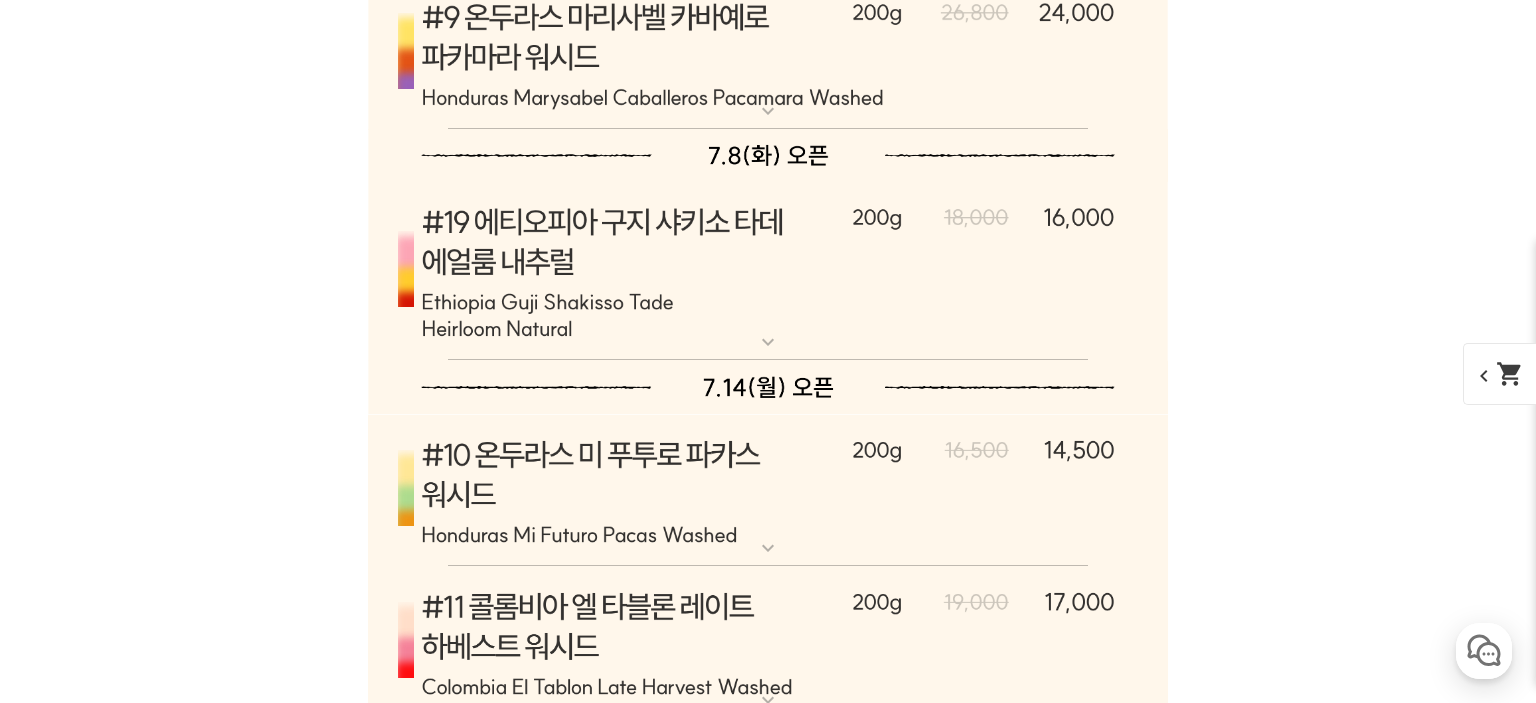 scroll, scrollTop: 10044, scrollLeft: 0, axis: vertical 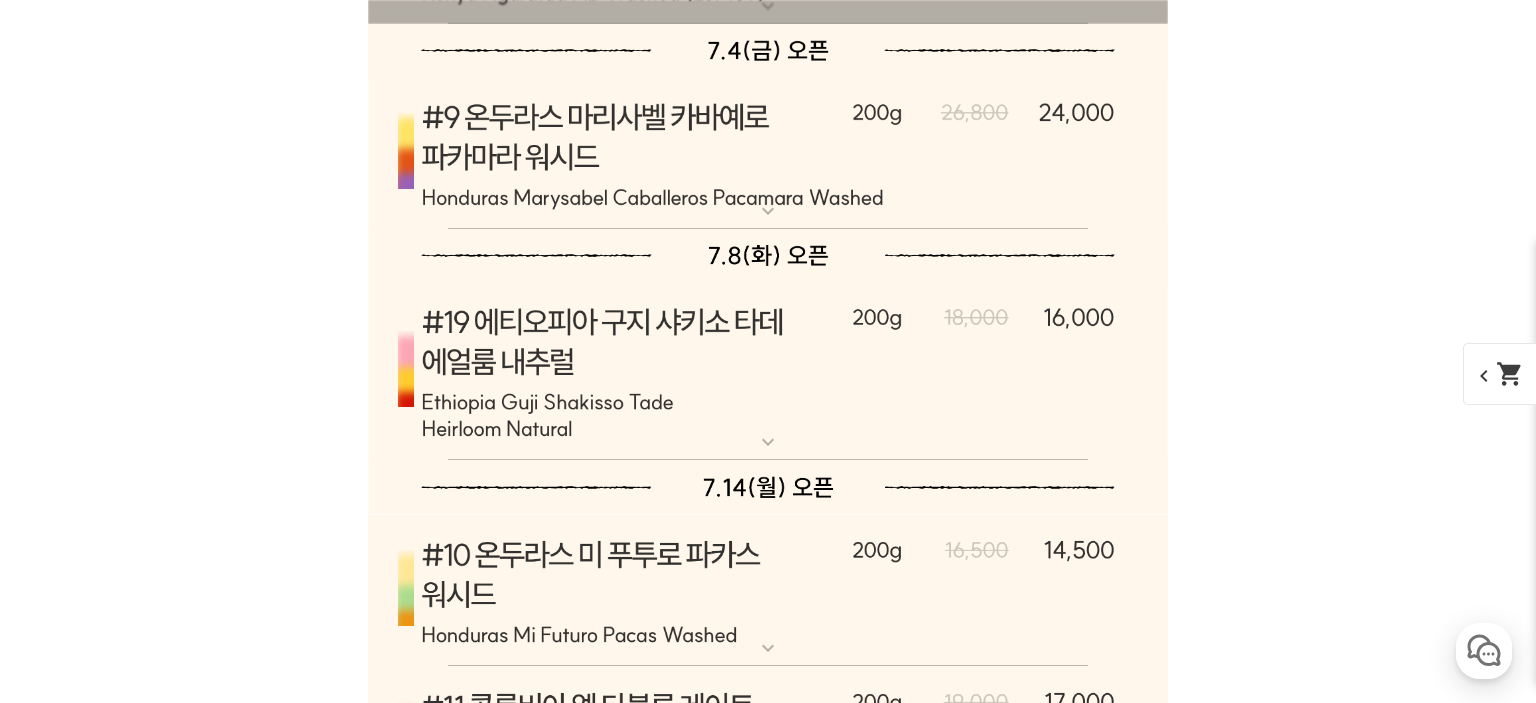 click at bounding box center [768, 371] 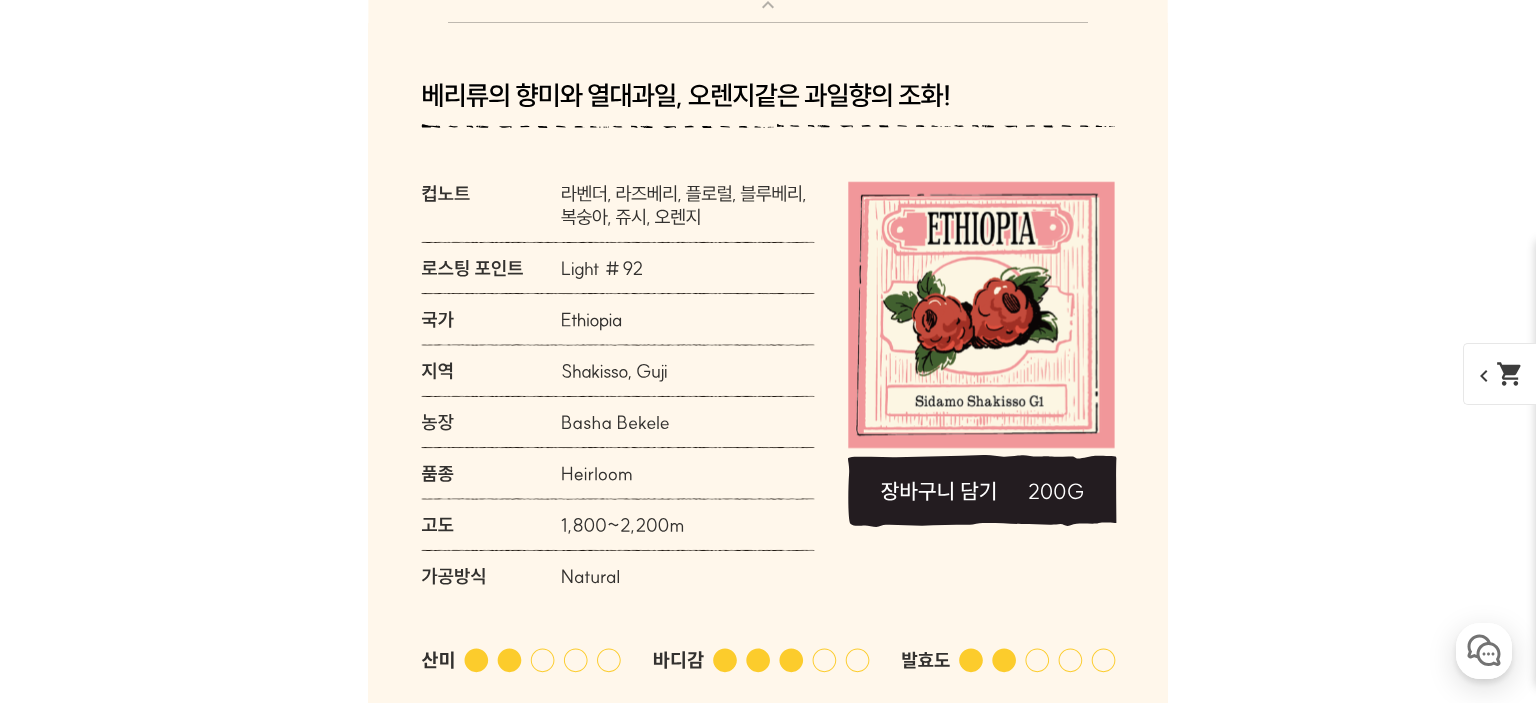 scroll, scrollTop: 10444, scrollLeft: 0, axis: vertical 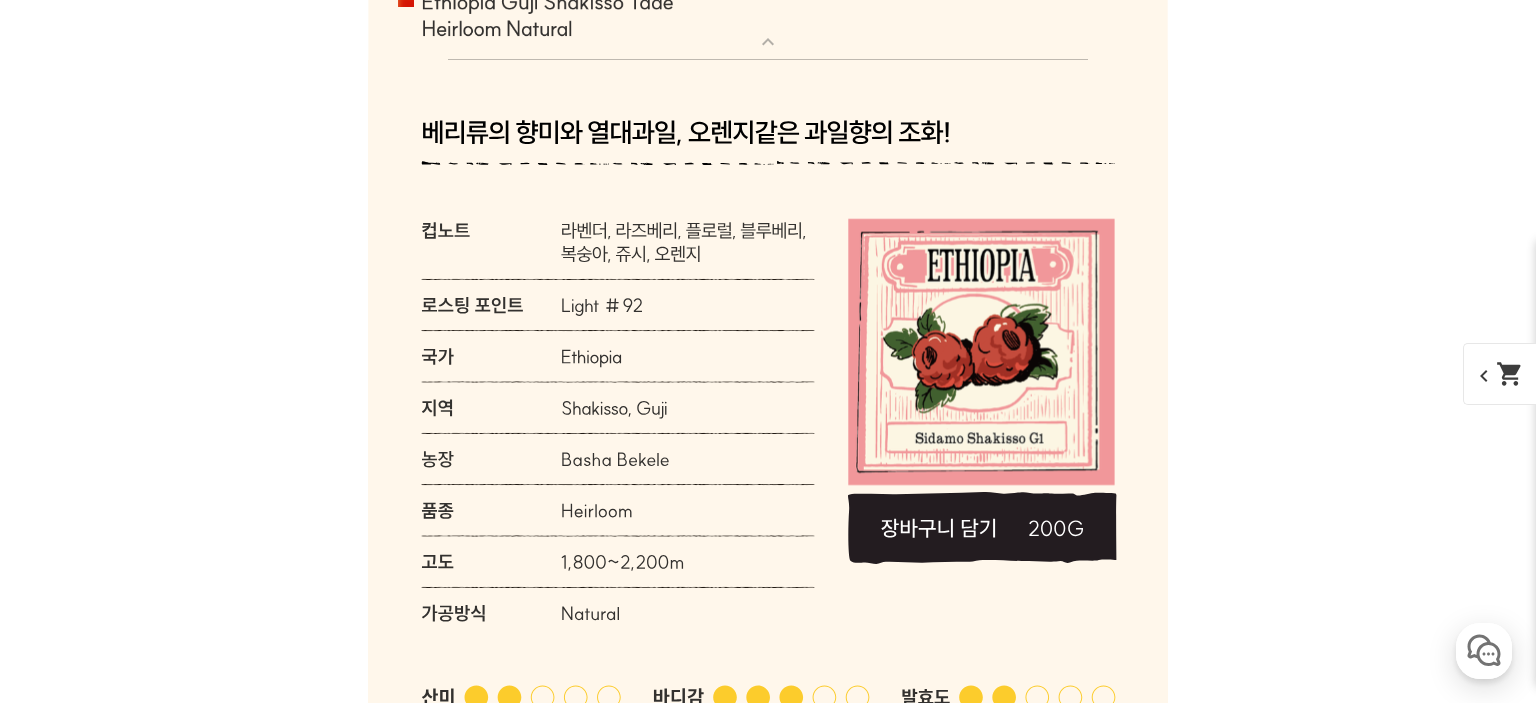 click 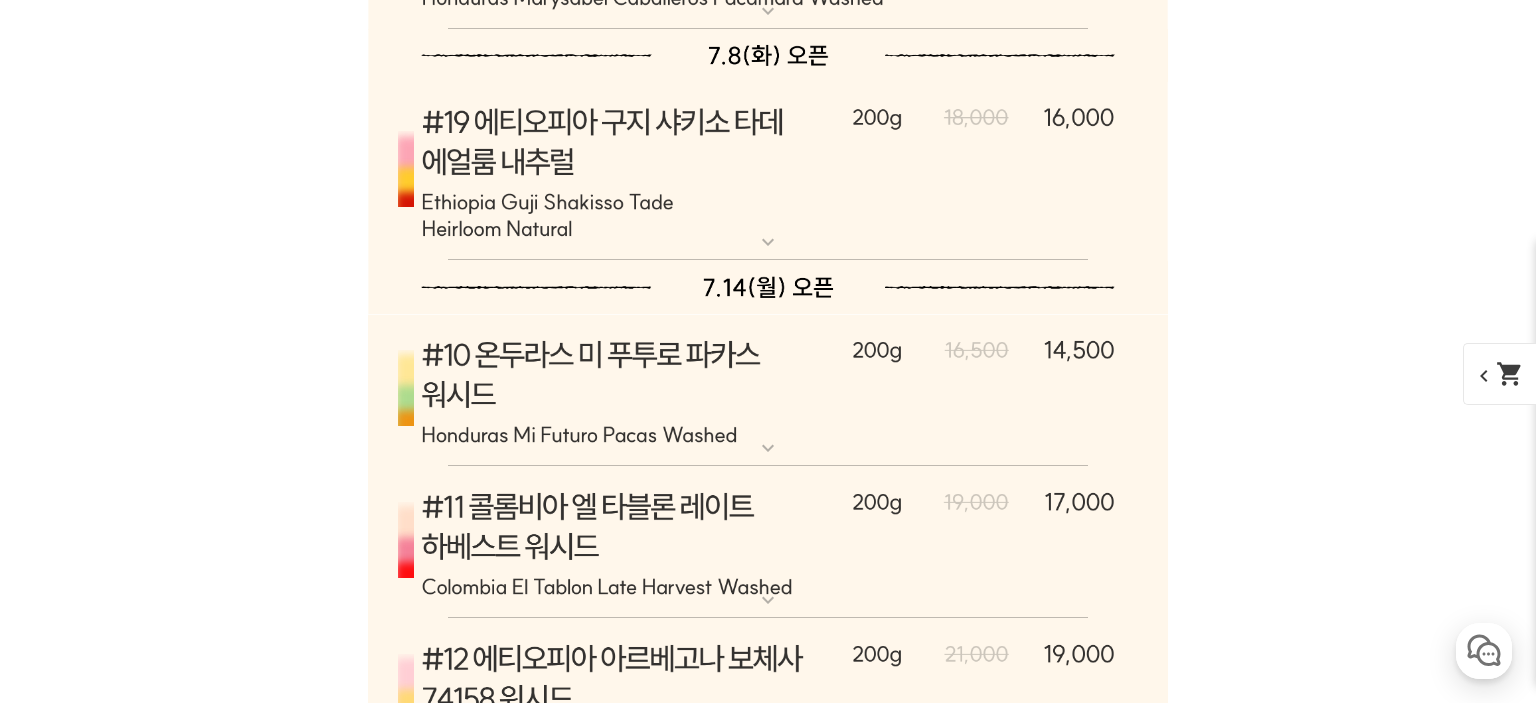 scroll, scrollTop: 10044, scrollLeft: 0, axis: vertical 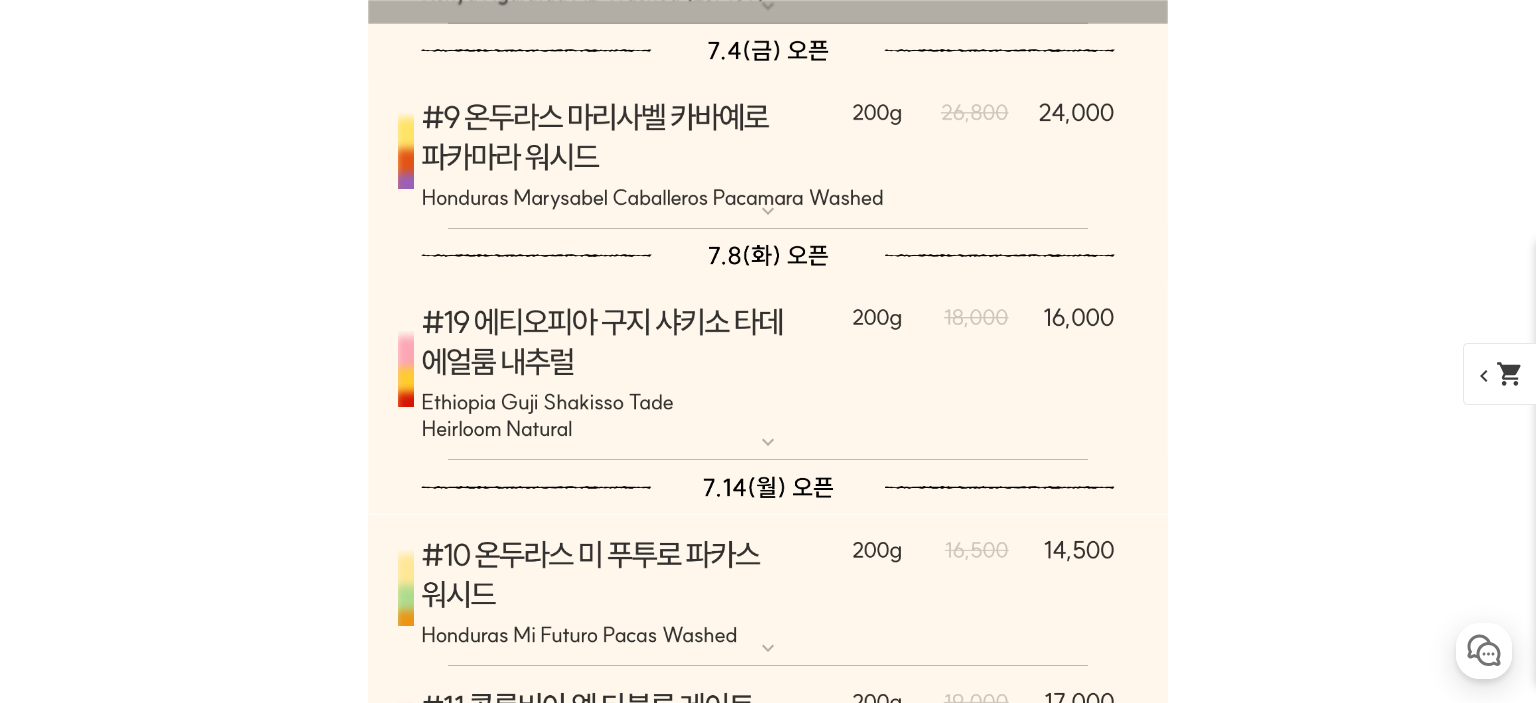 click at bounding box center [768, 153] 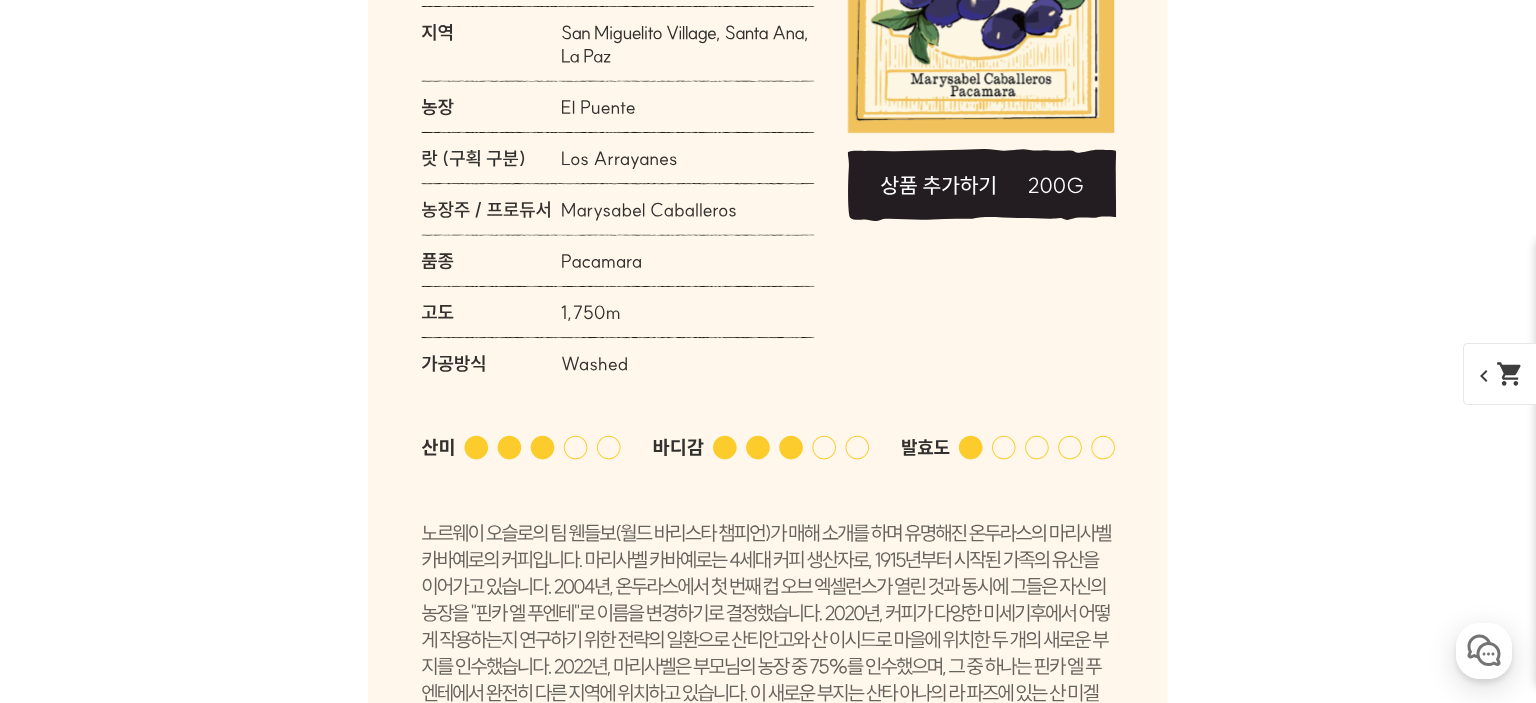 scroll, scrollTop: 10644, scrollLeft: 0, axis: vertical 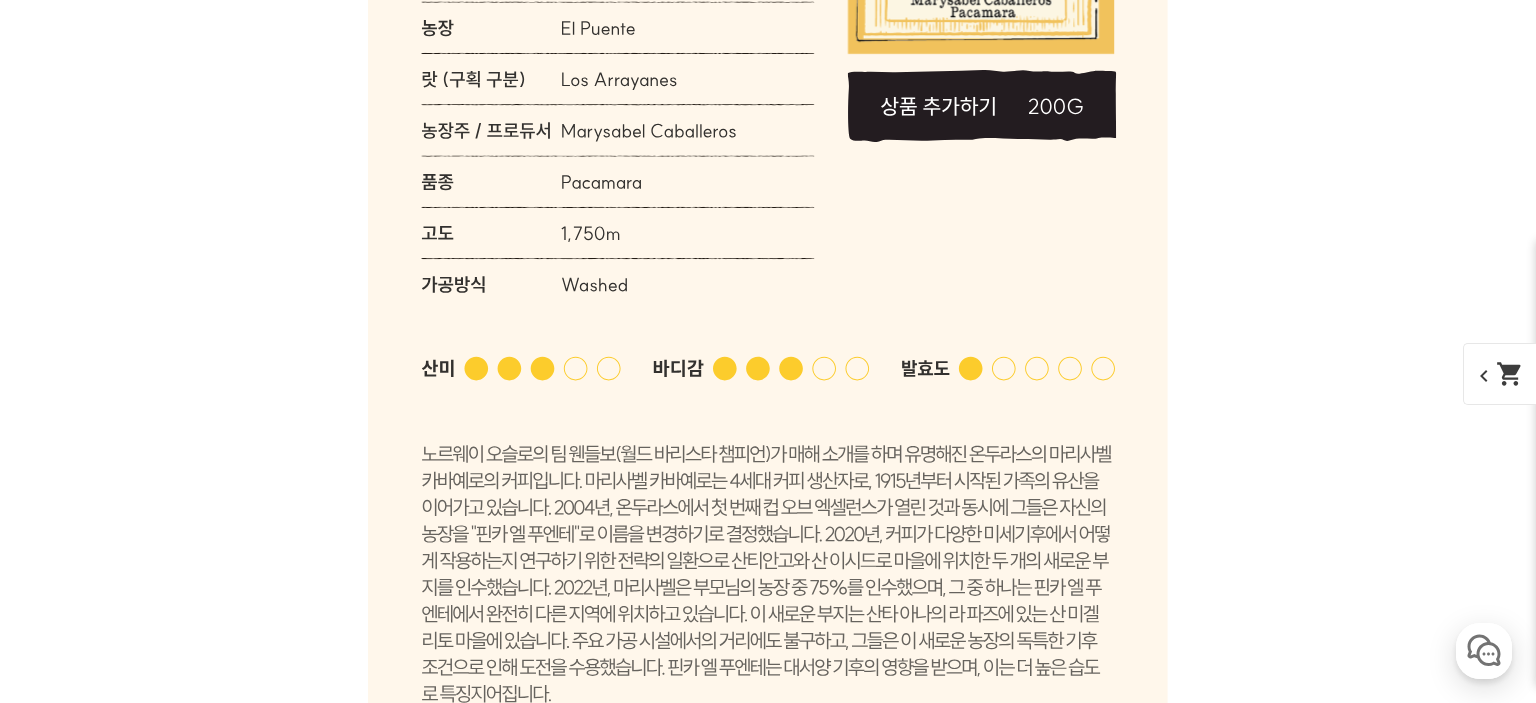 click 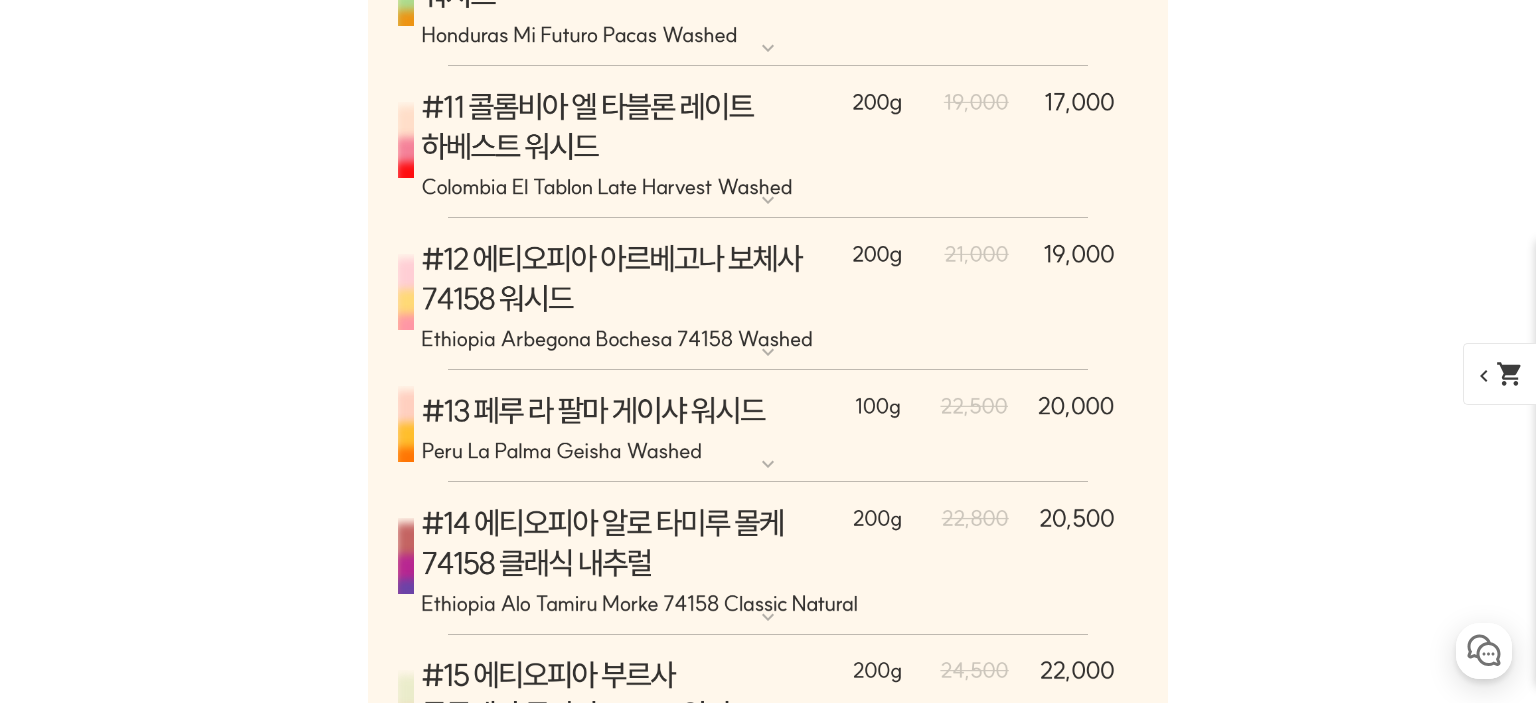 click 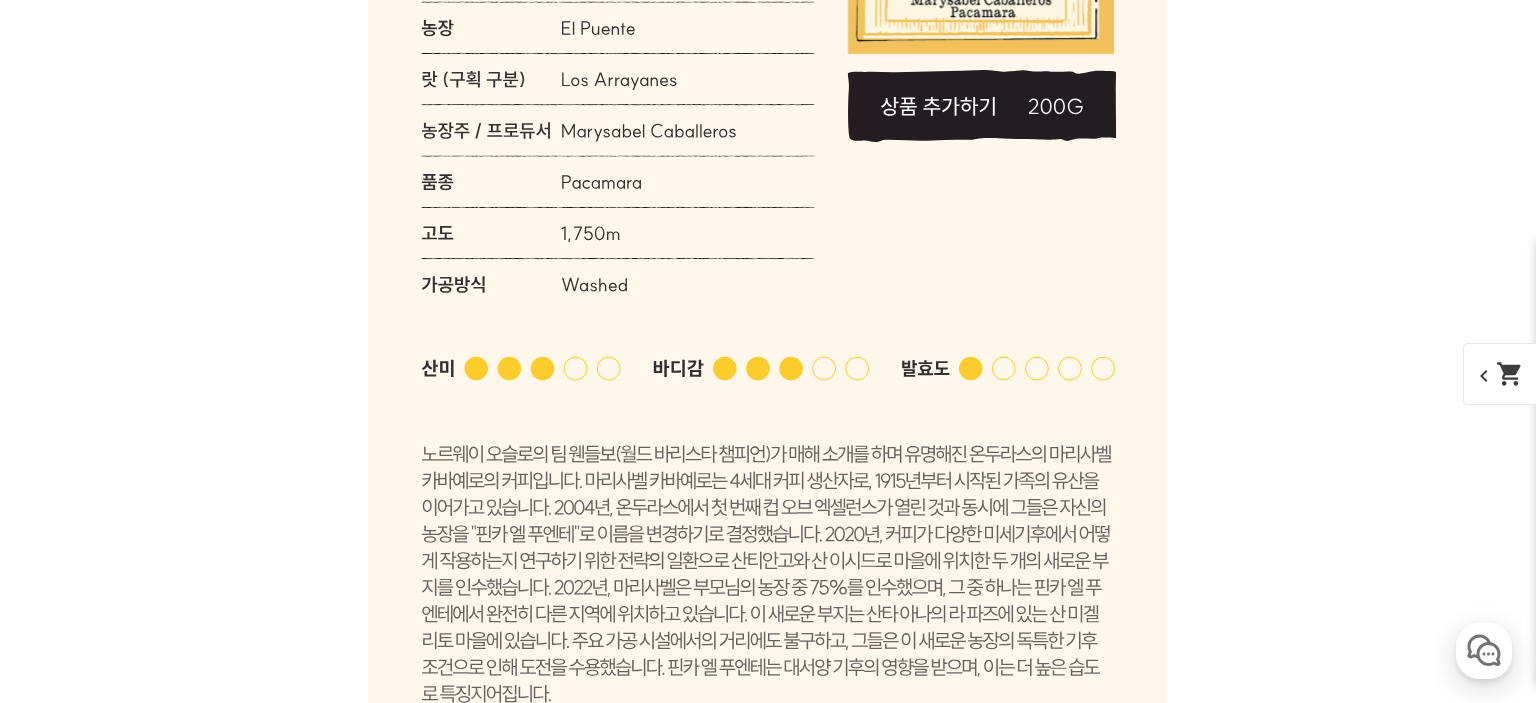 click 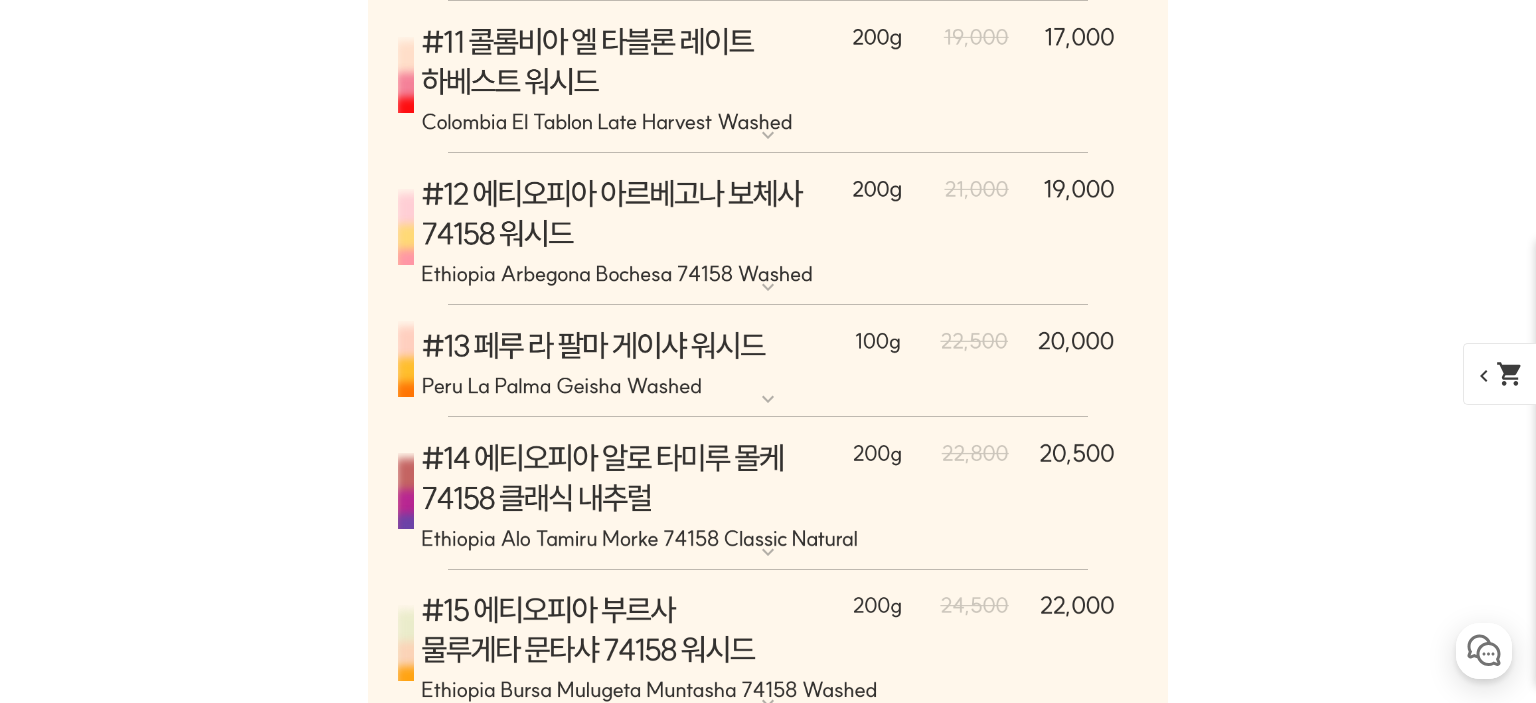 scroll, scrollTop: 10732, scrollLeft: 0, axis: vertical 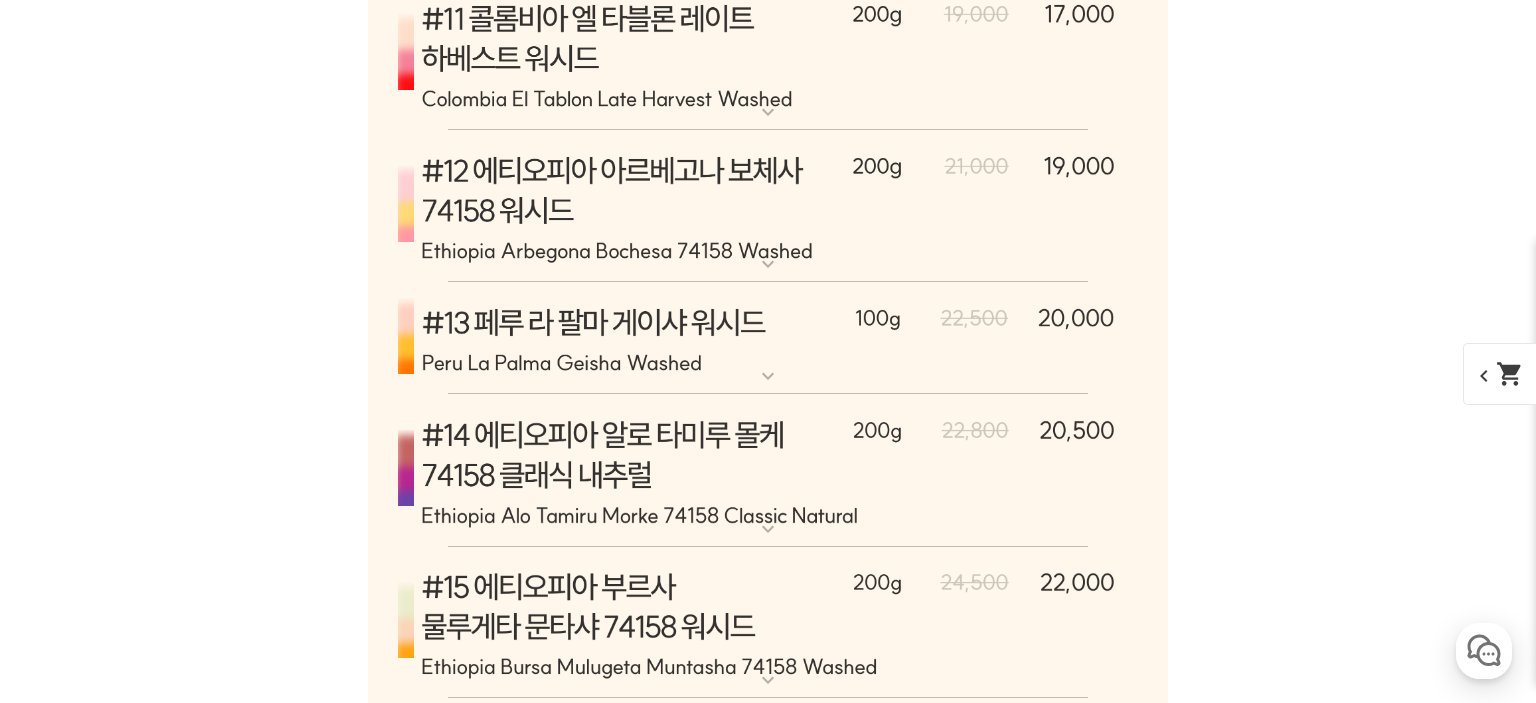 click on "[7.14 오픈] #14 에티오피아 알로 타미루 몰케 74158 클래식 내추럴" at bounding box center [768, 402] 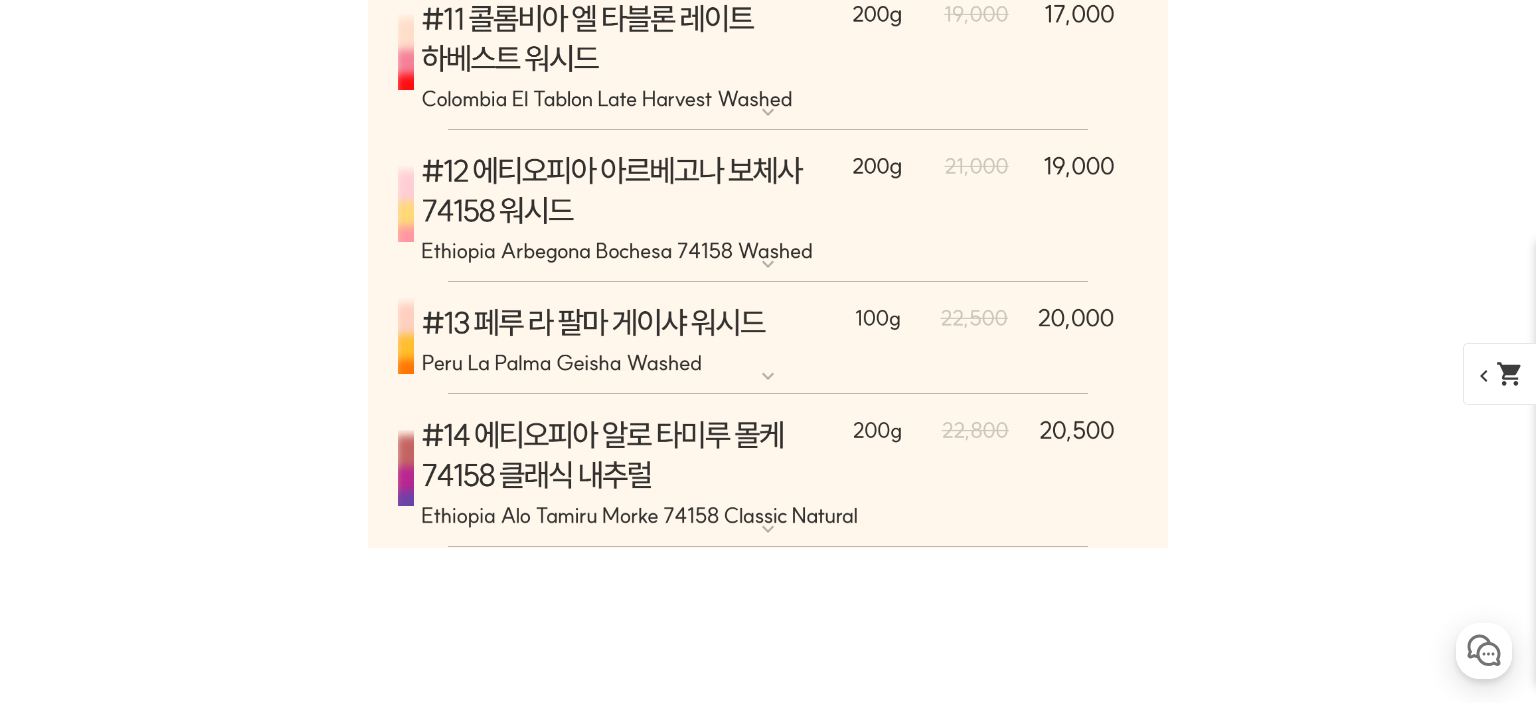 click on "[7.14 오픈] #14 에티오피아 알로 타미루 몰케 74158 클래식 내추럴" at bounding box center [768, 402] 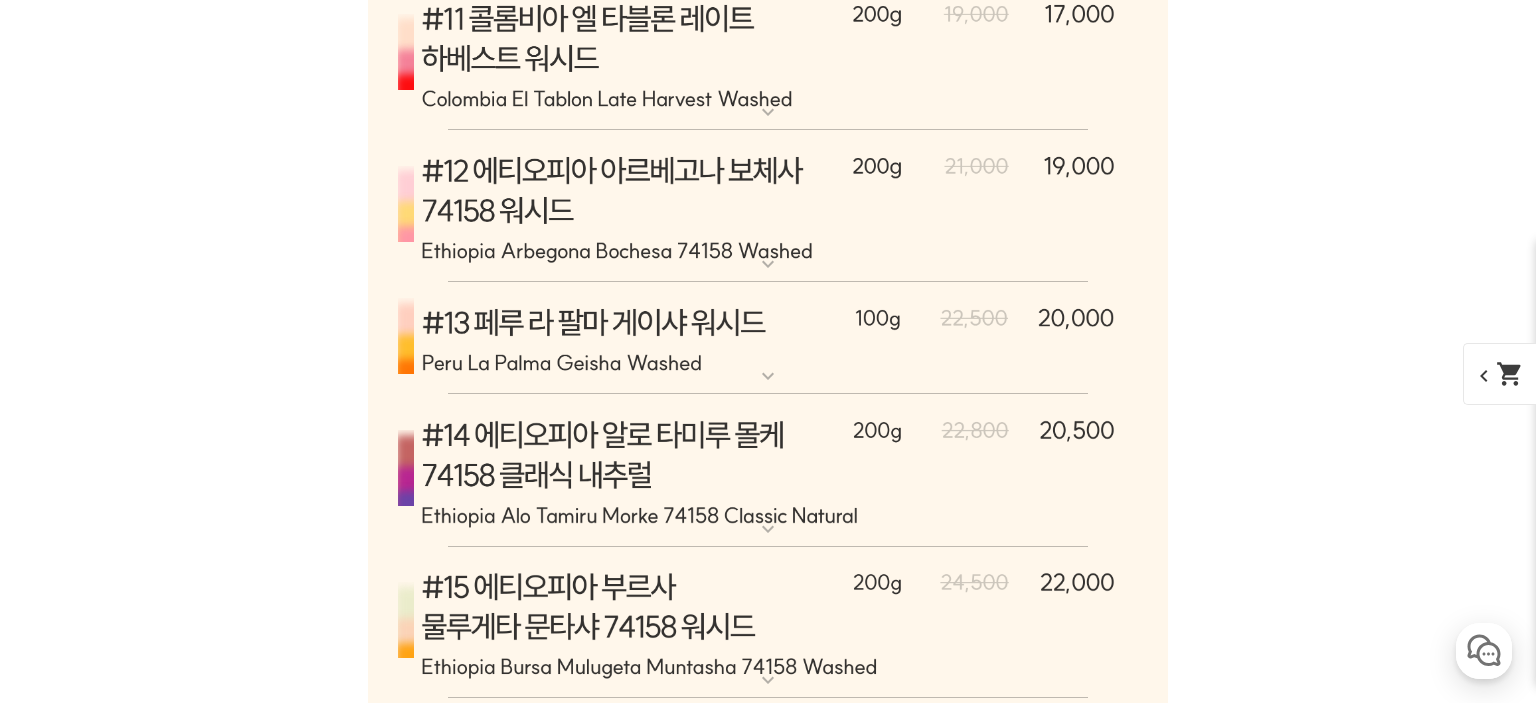 click at bounding box center (768, 339) 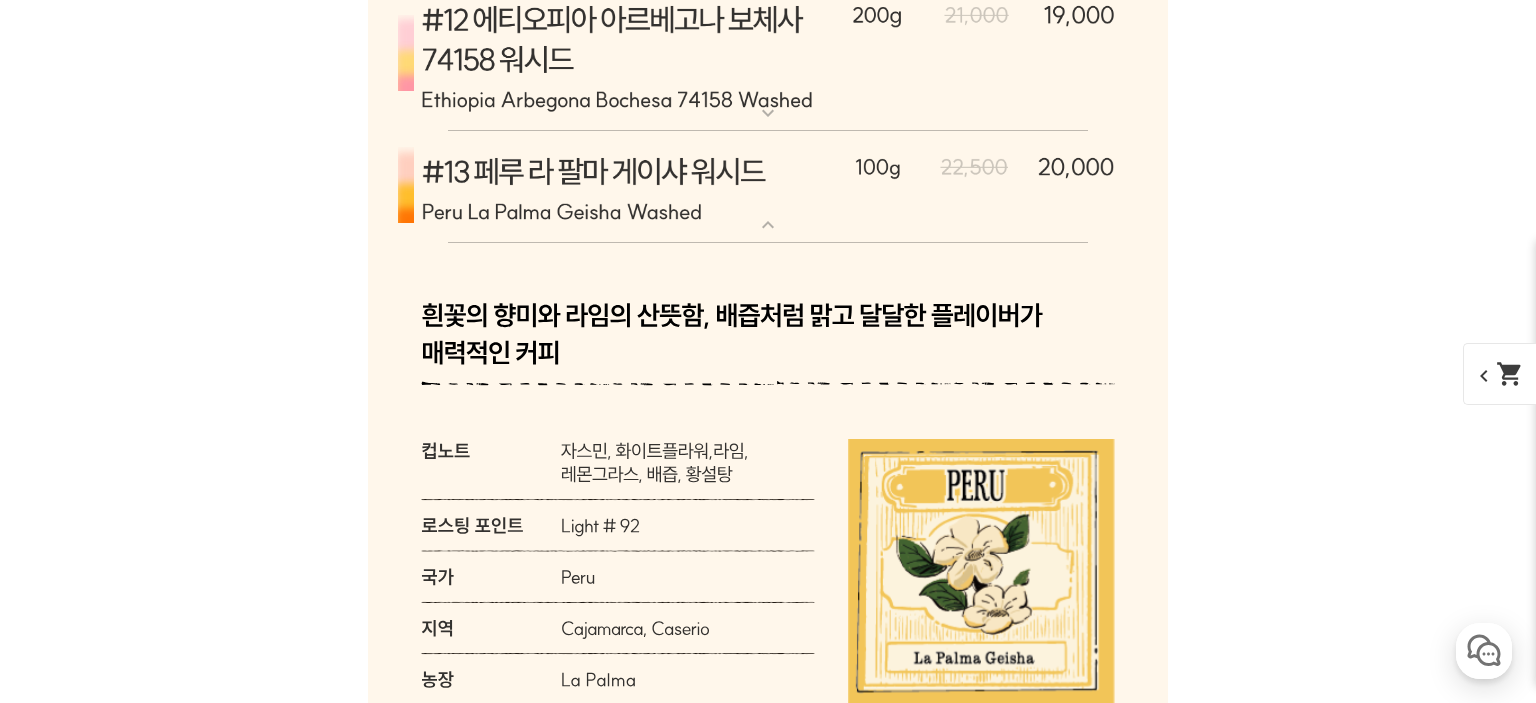 scroll, scrollTop: 10932, scrollLeft: 0, axis: vertical 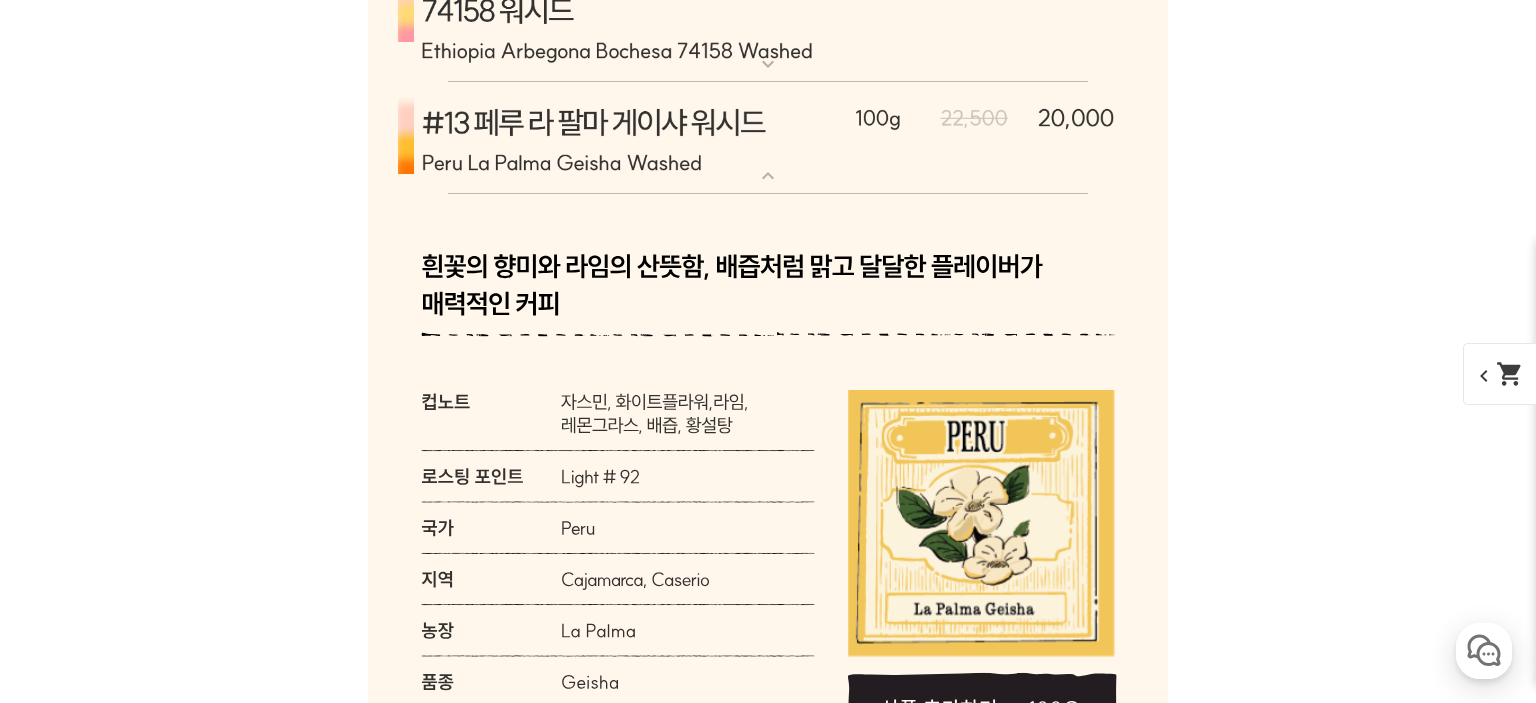 click on "expand_more" at bounding box center [768, 176] 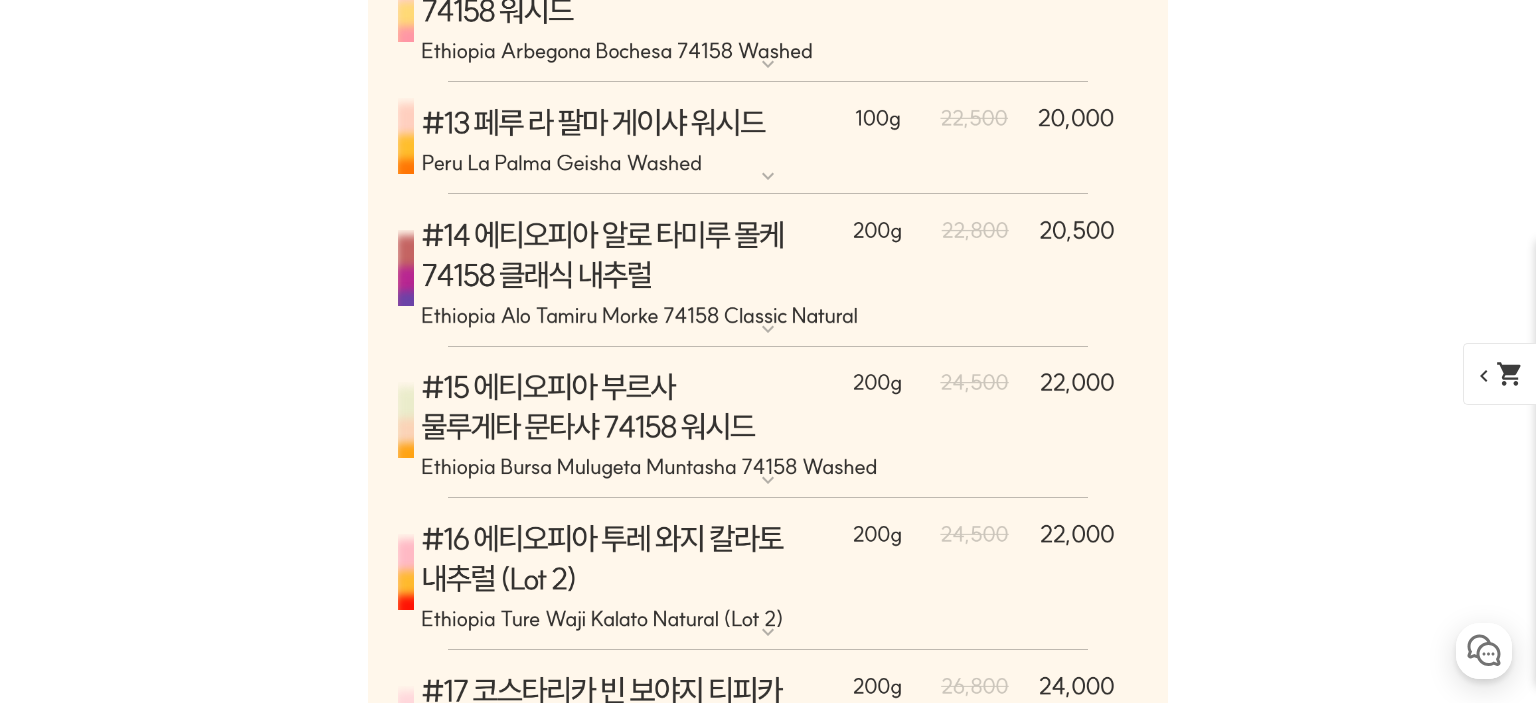 click at bounding box center [768, 270] 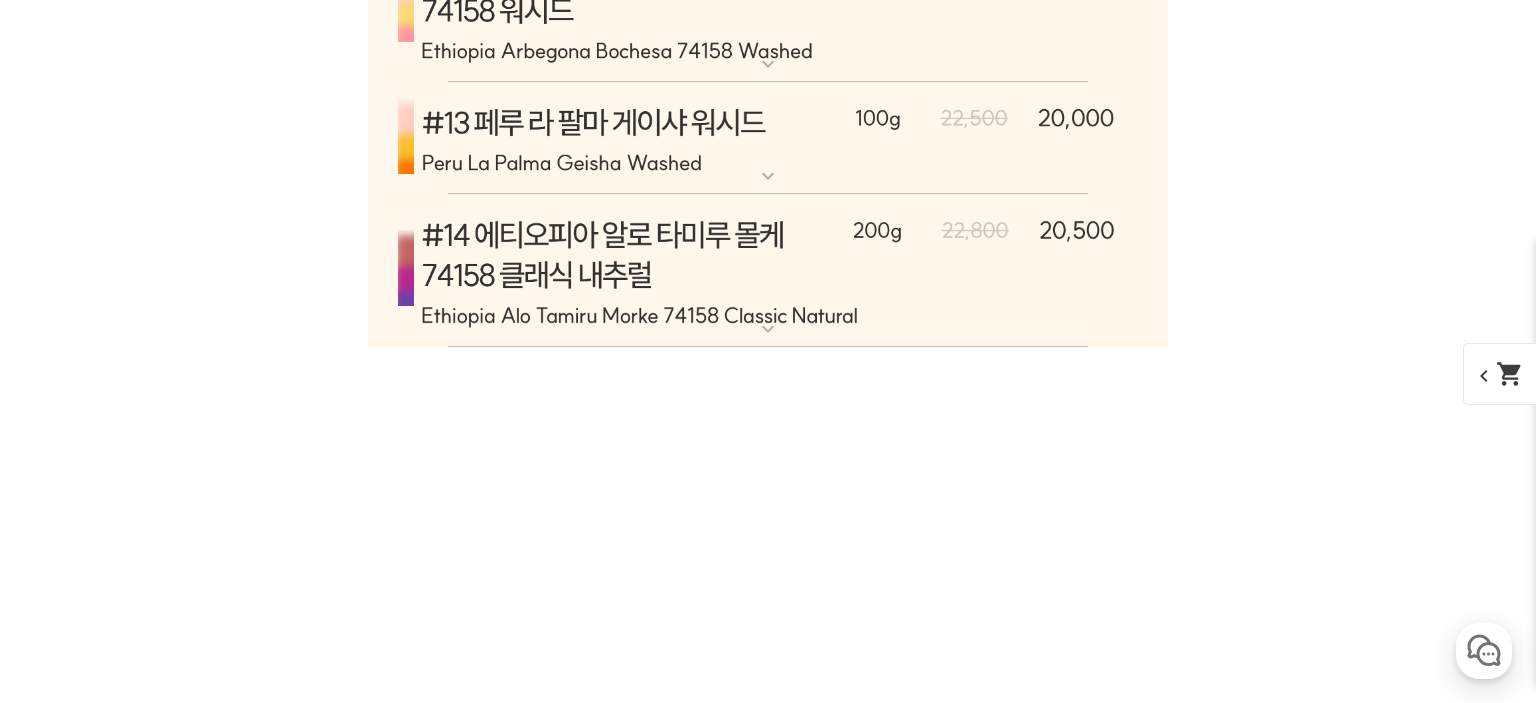 click at bounding box center [768, 270] 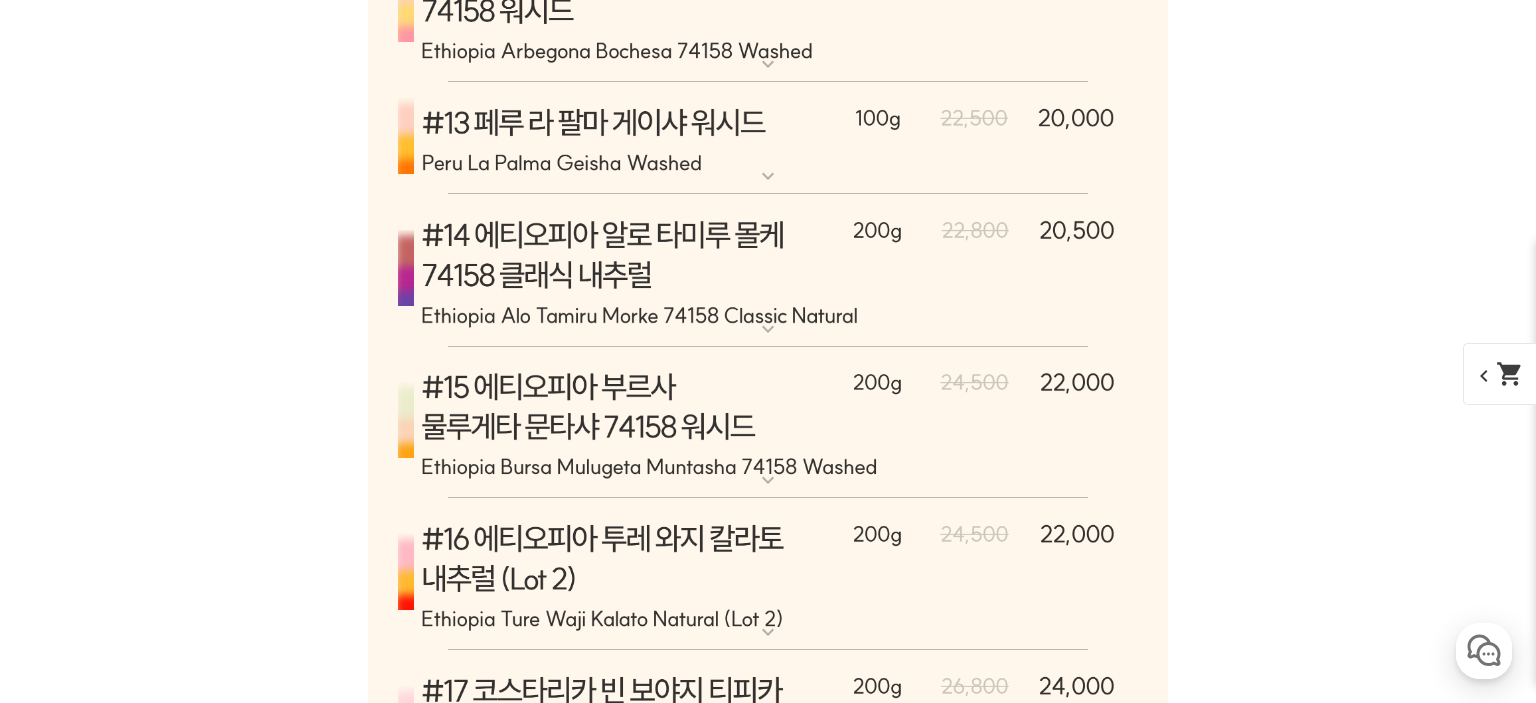 click at bounding box center (768, 270) 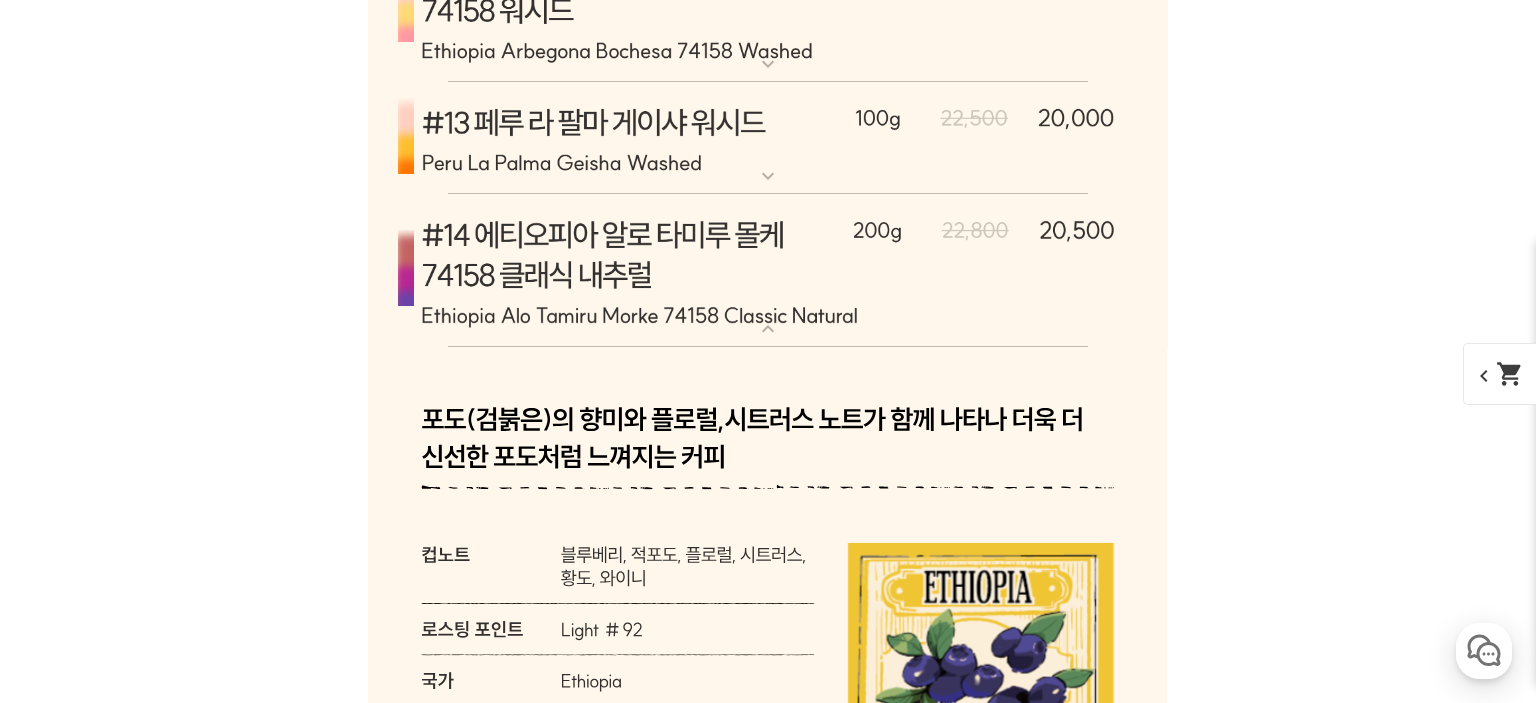 click at bounding box center (768, 270) 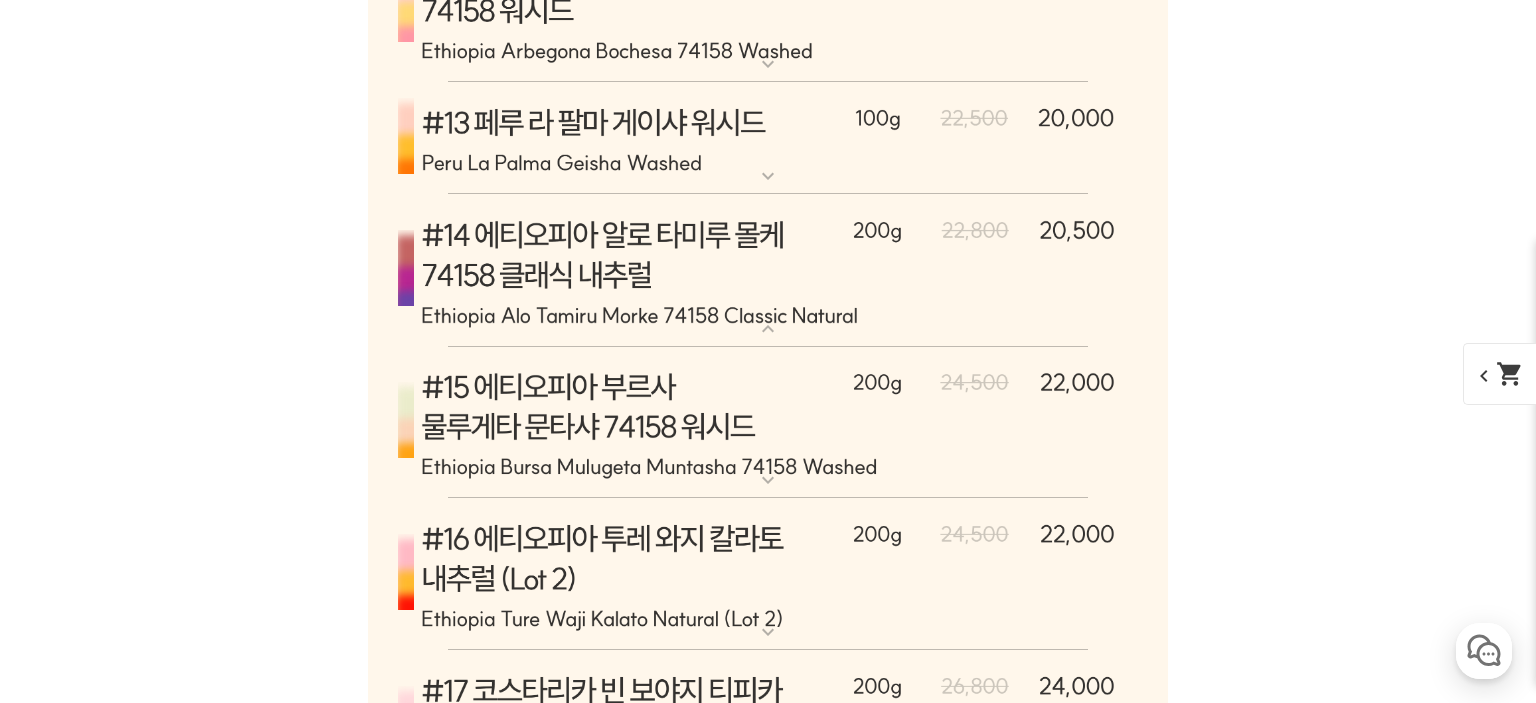 click at bounding box center (768, 270) 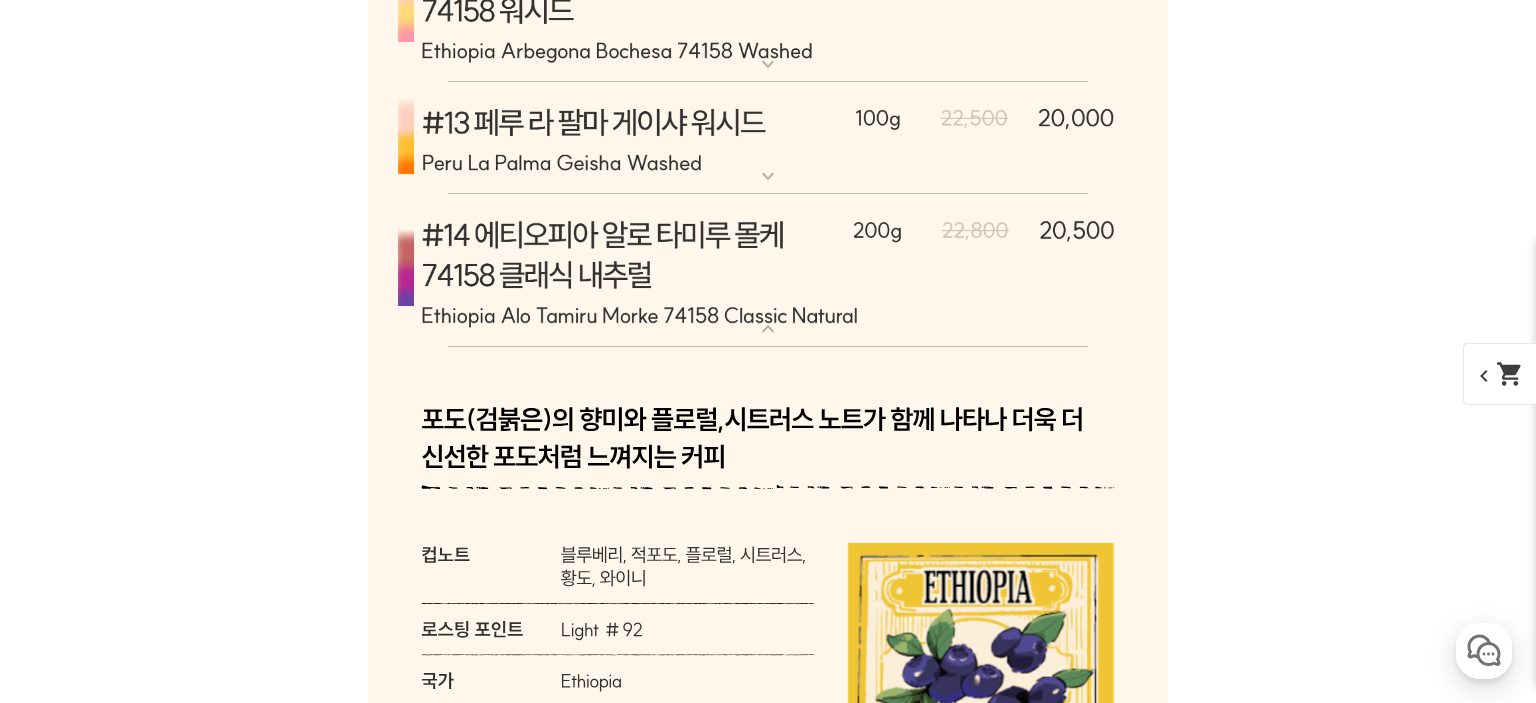 click at bounding box center (768, 270) 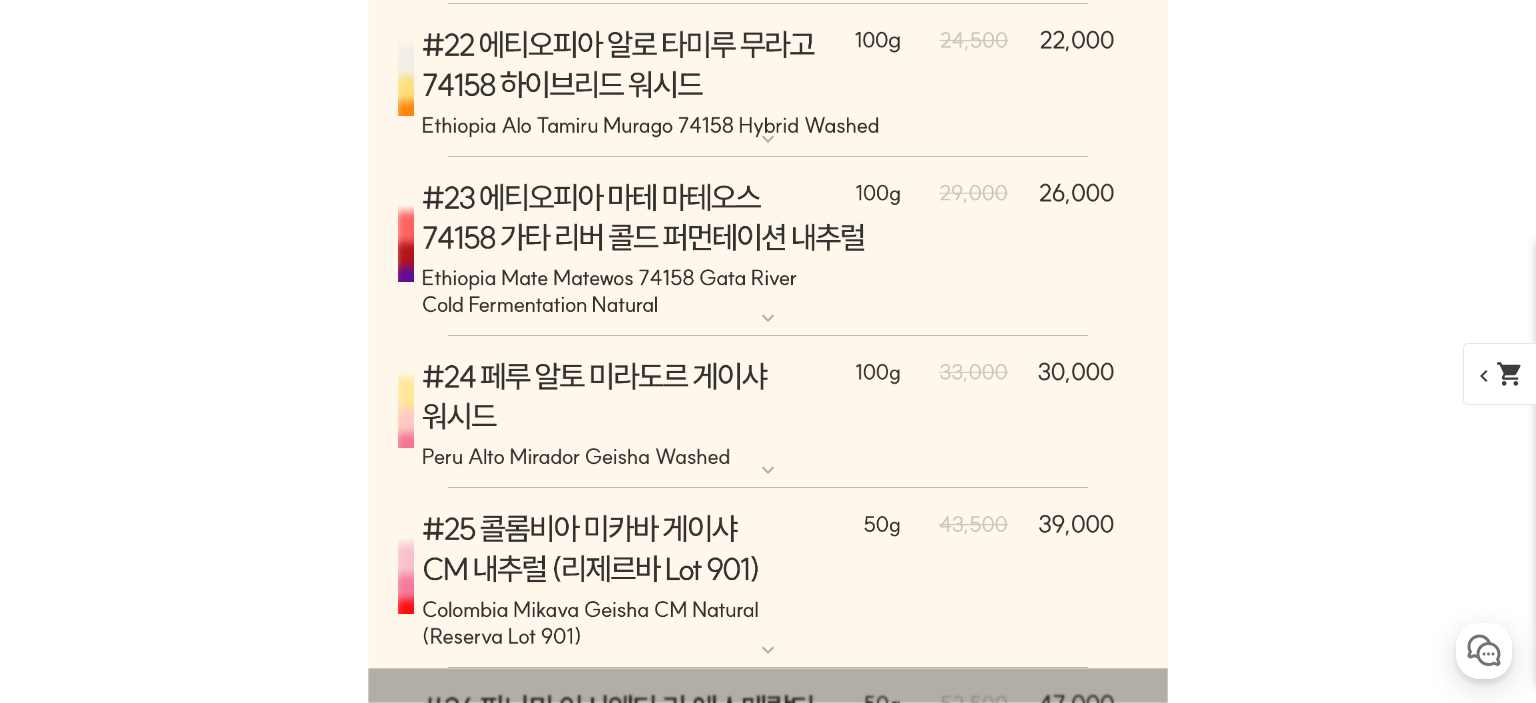 scroll, scrollTop: 12232, scrollLeft: 0, axis: vertical 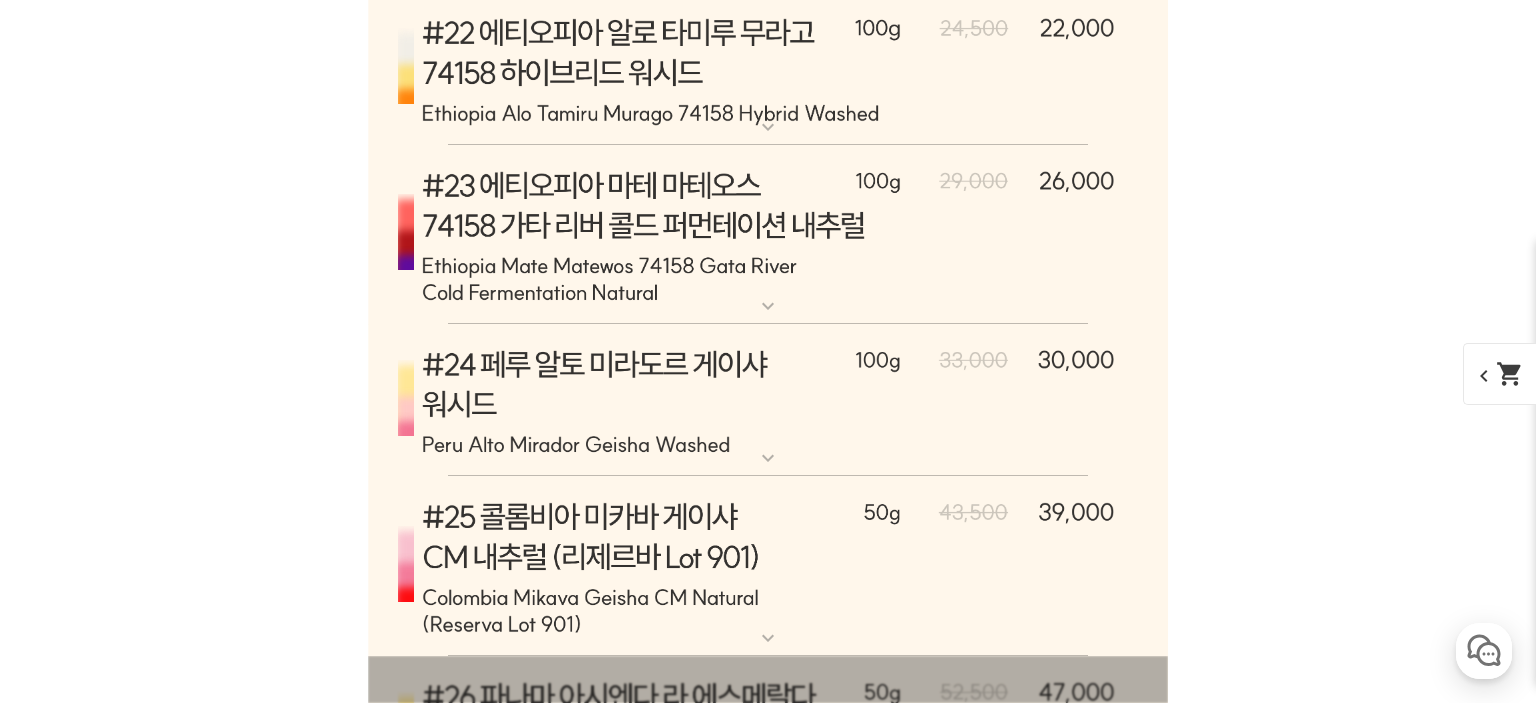 click at bounding box center (768, 235) 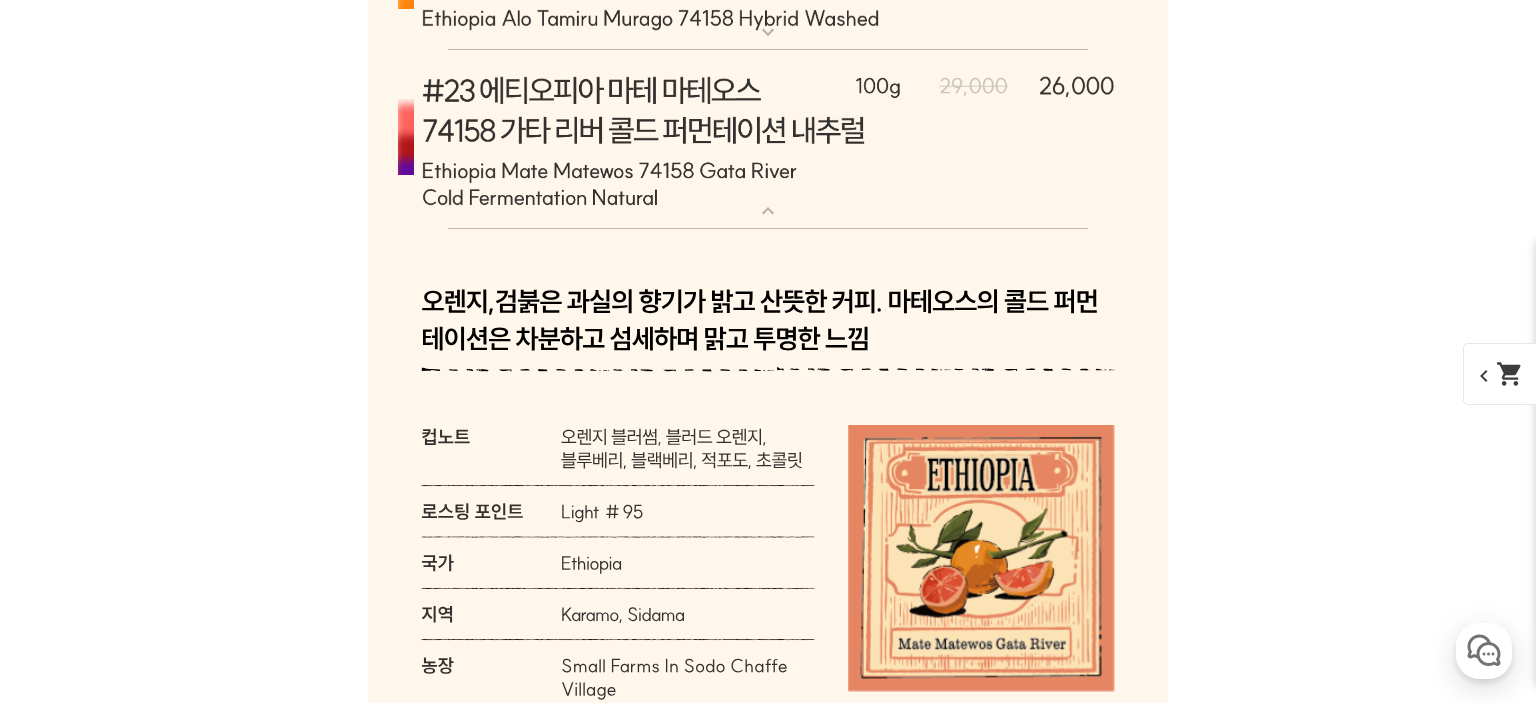 scroll, scrollTop: 12332, scrollLeft: 0, axis: vertical 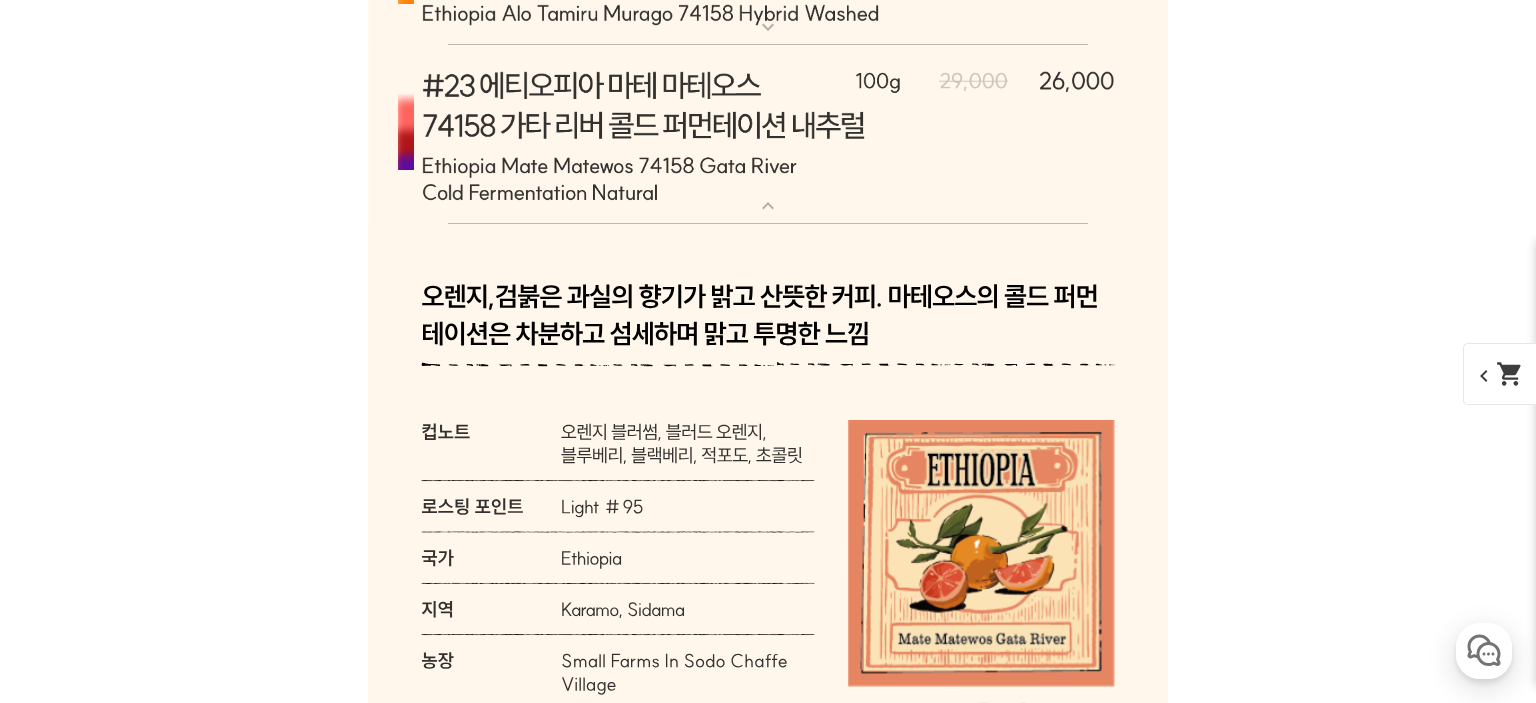 click at bounding box center [768, 135] 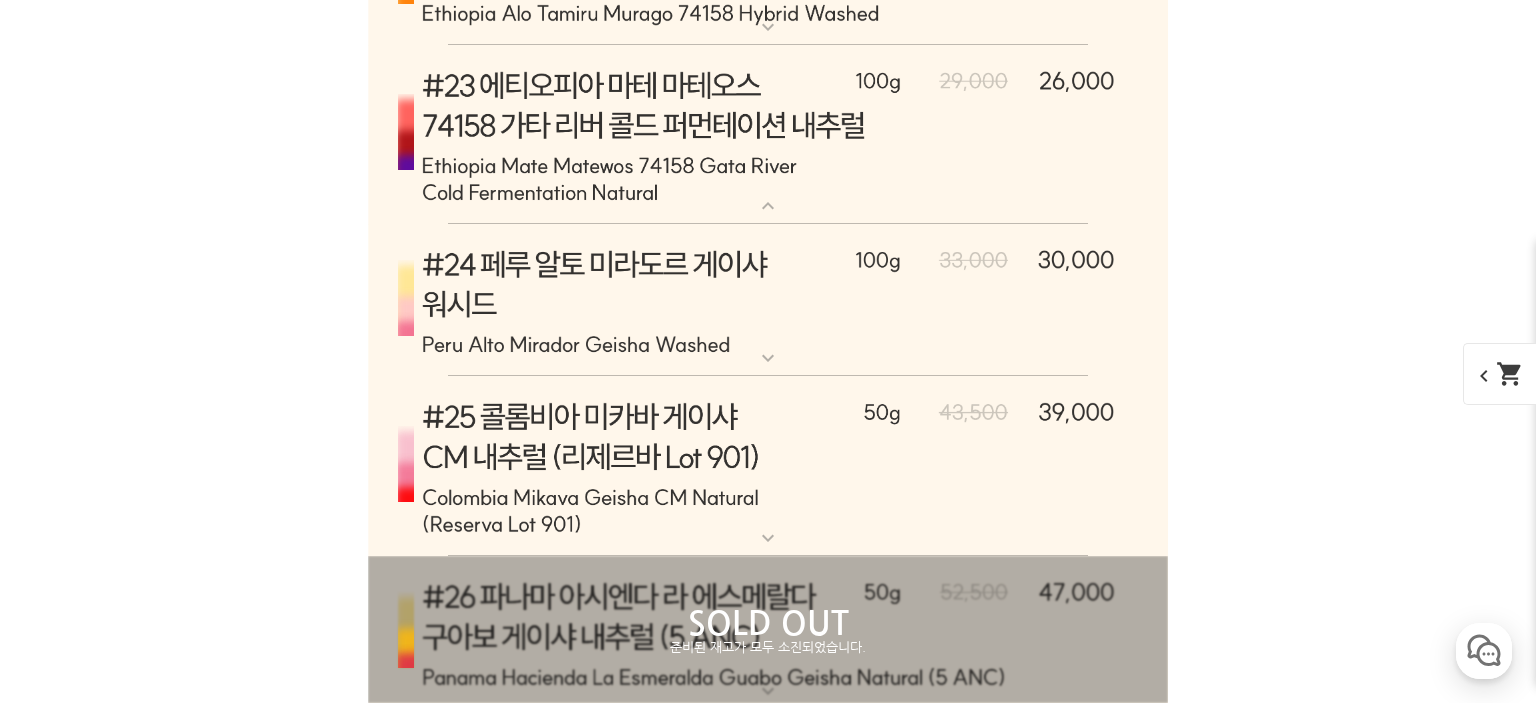 click at bounding box center (768, 135) 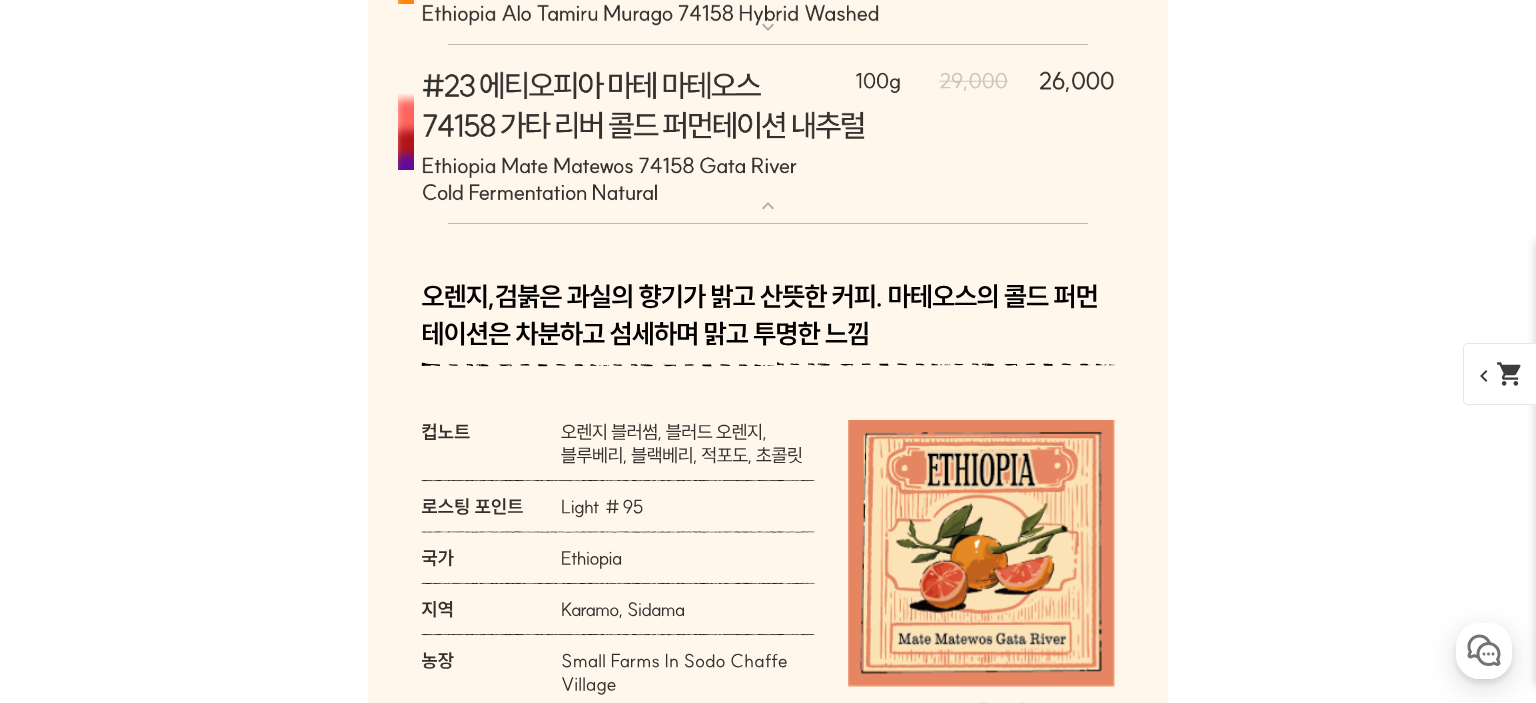 click on "expand_more" at bounding box center (768, 206) 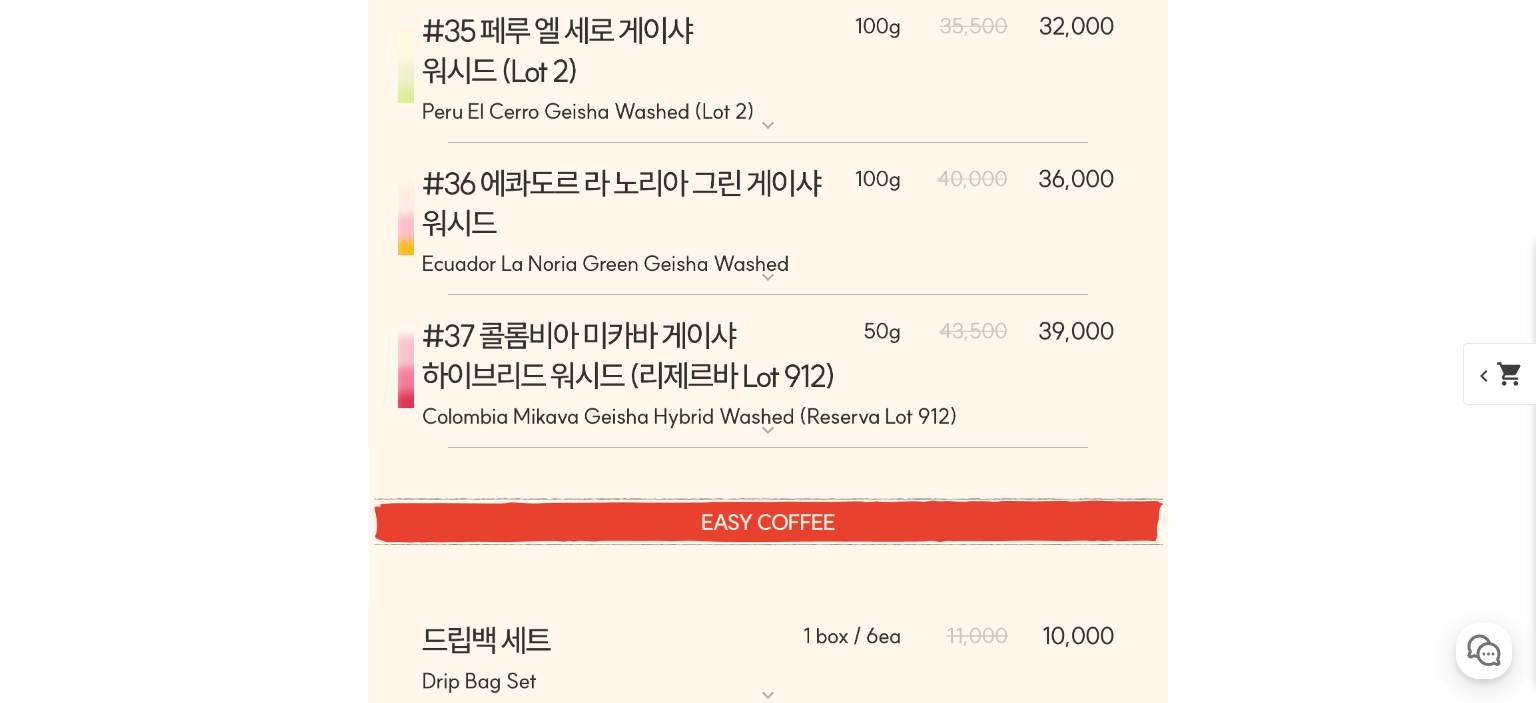 scroll, scrollTop: 13932, scrollLeft: 0, axis: vertical 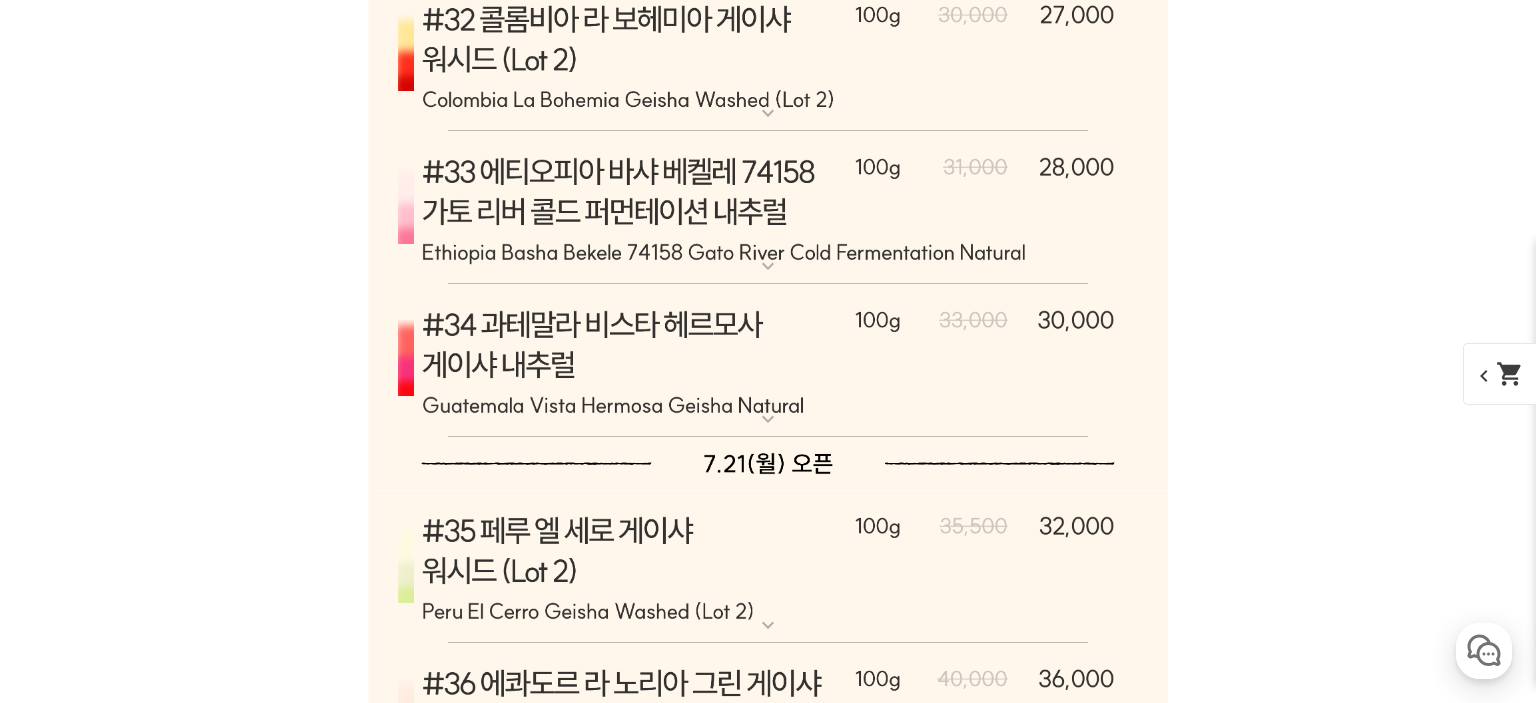 click at bounding box center [768, 361] 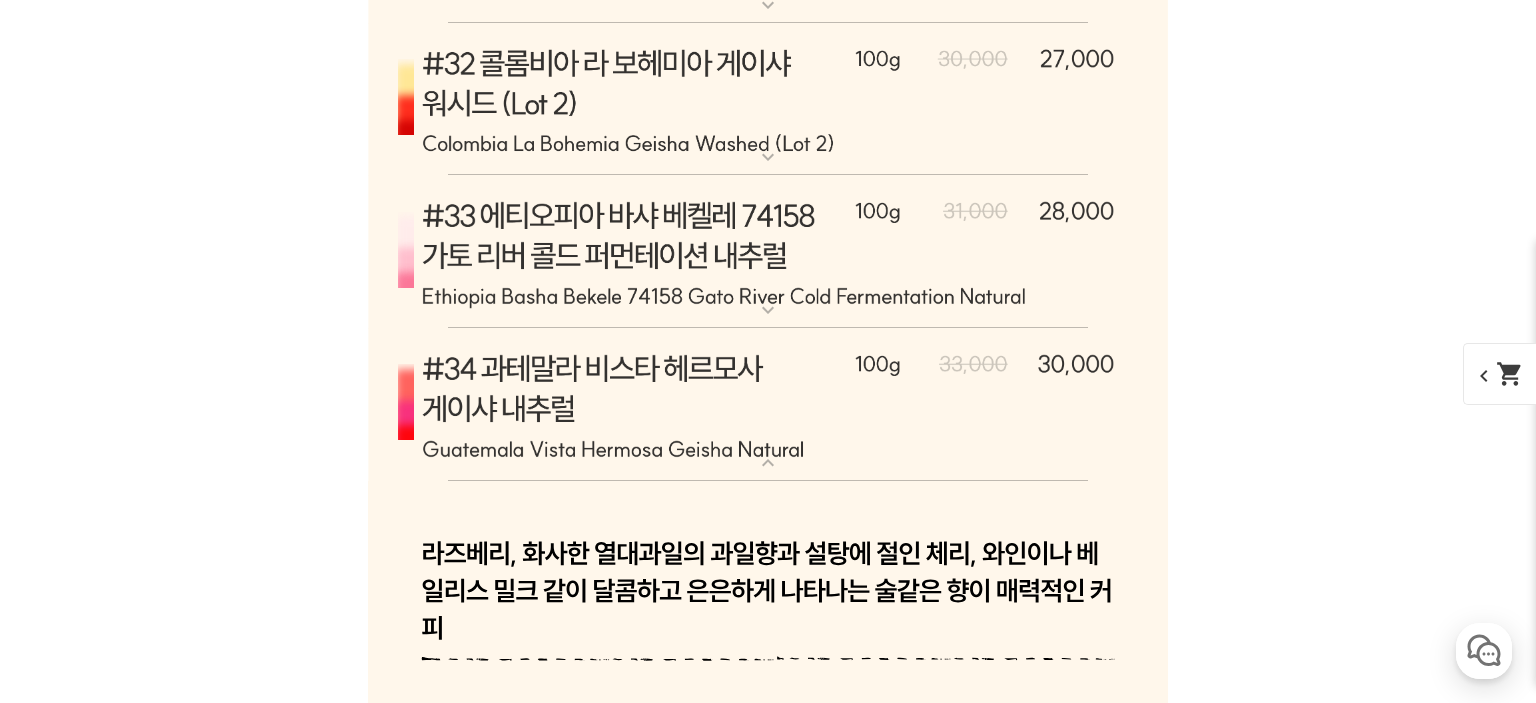 scroll, scrollTop: 13765, scrollLeft: 0, axis: vertical 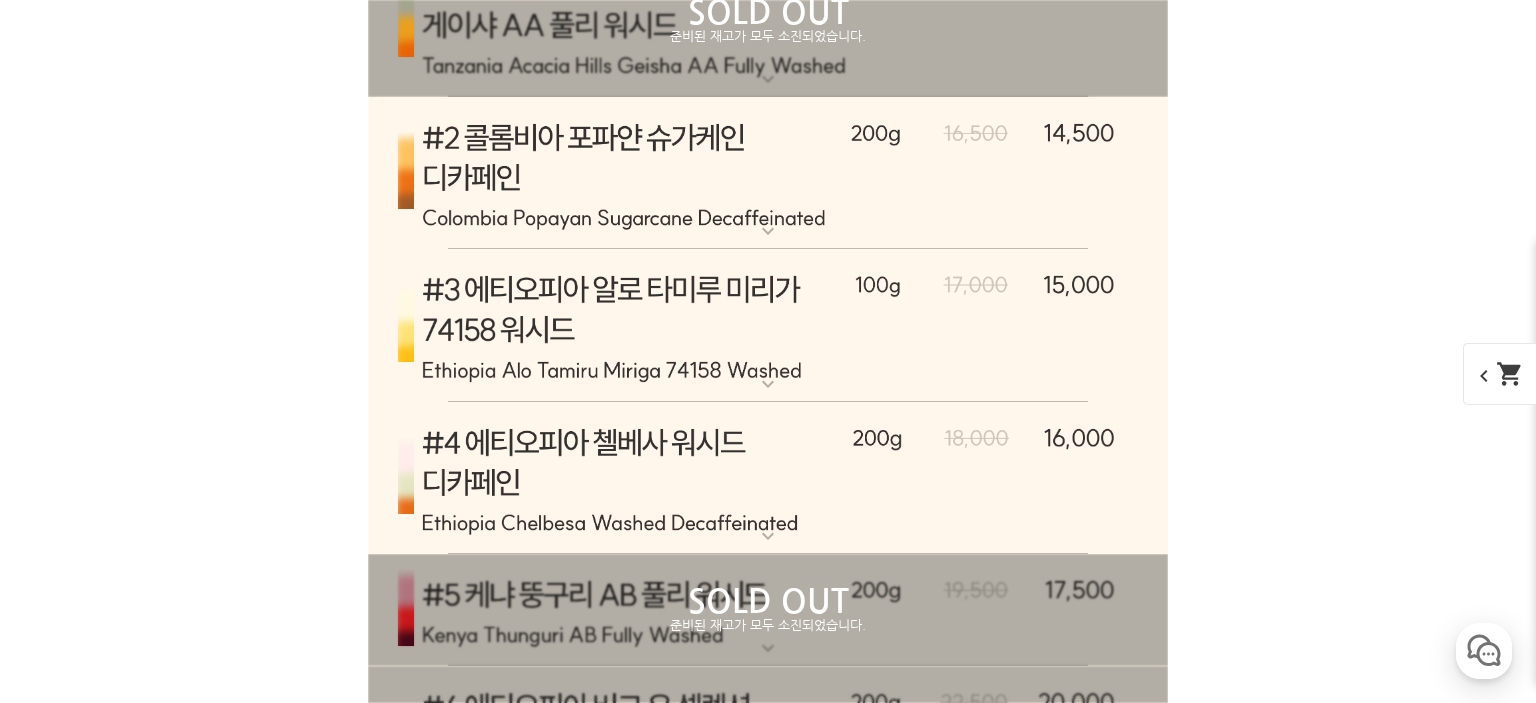 click at bounding box center (768, 325) 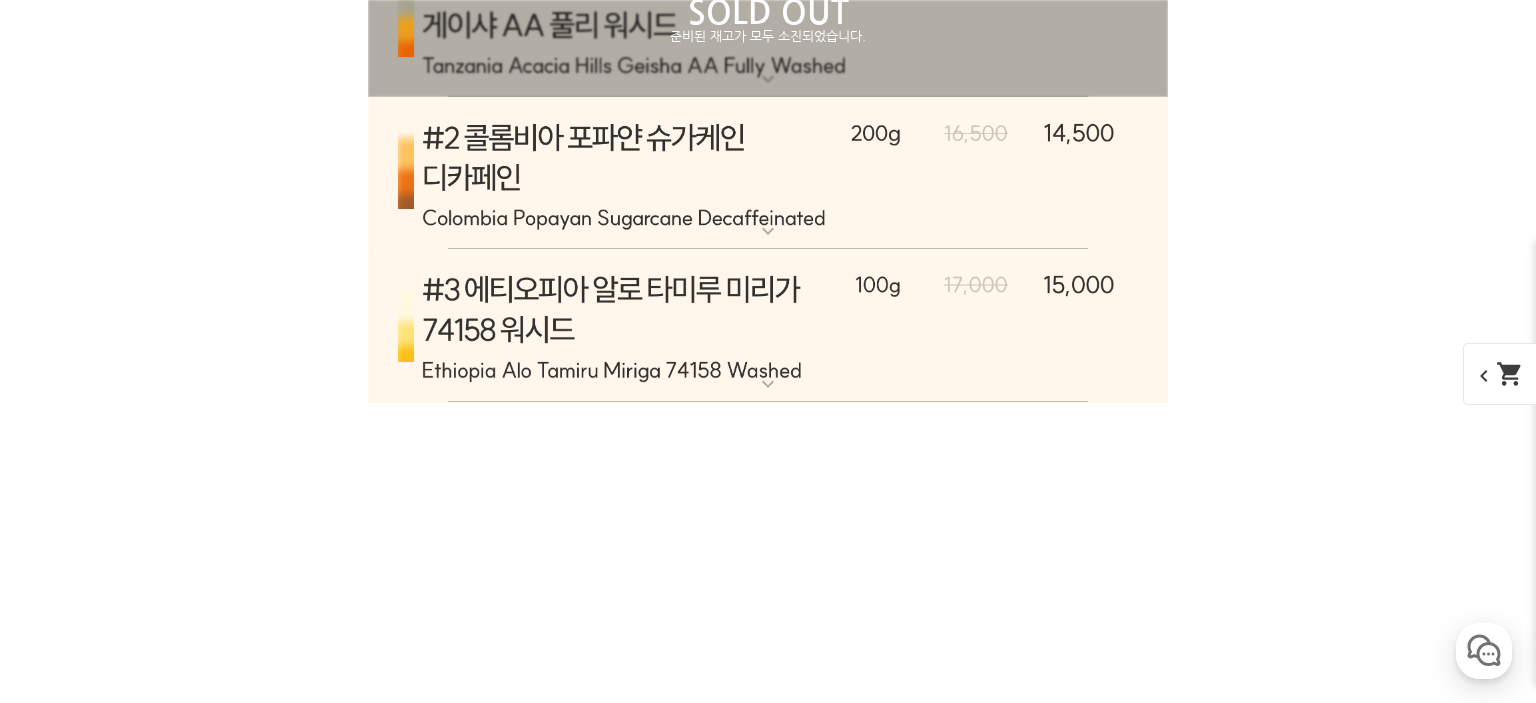 click at bounding box center (768, 325) 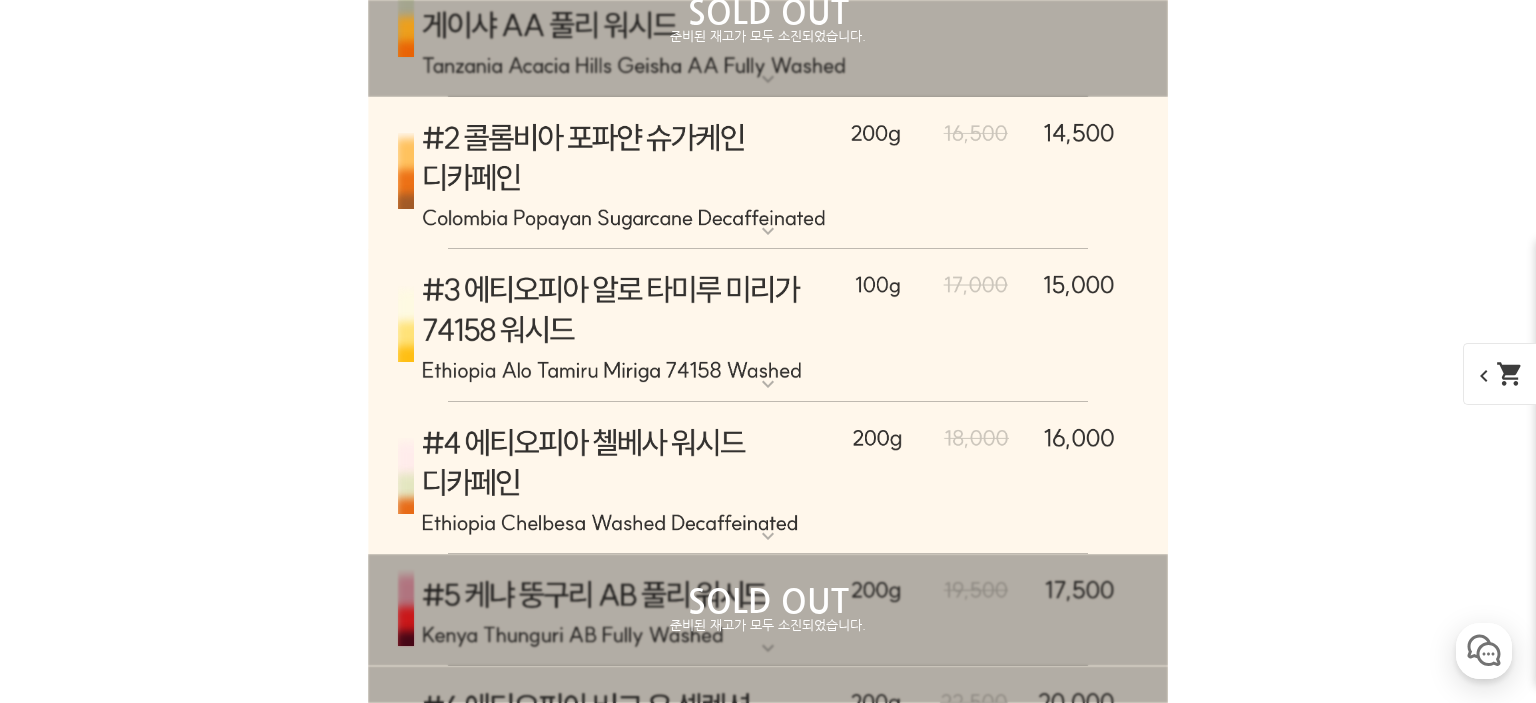 click at bounding box center [768, 325] 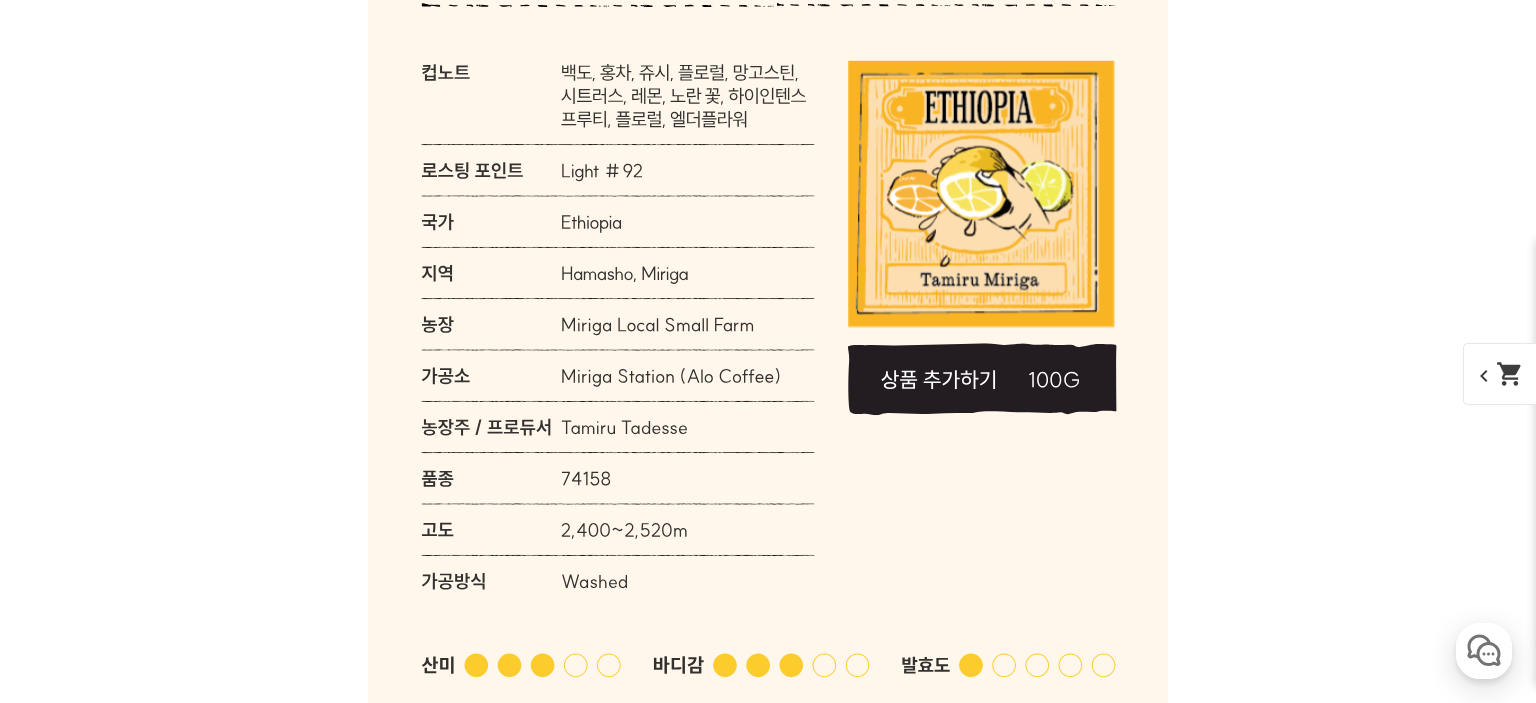 scroll, scrollTop: 9645, scrollLeft: 0, axis: vertical 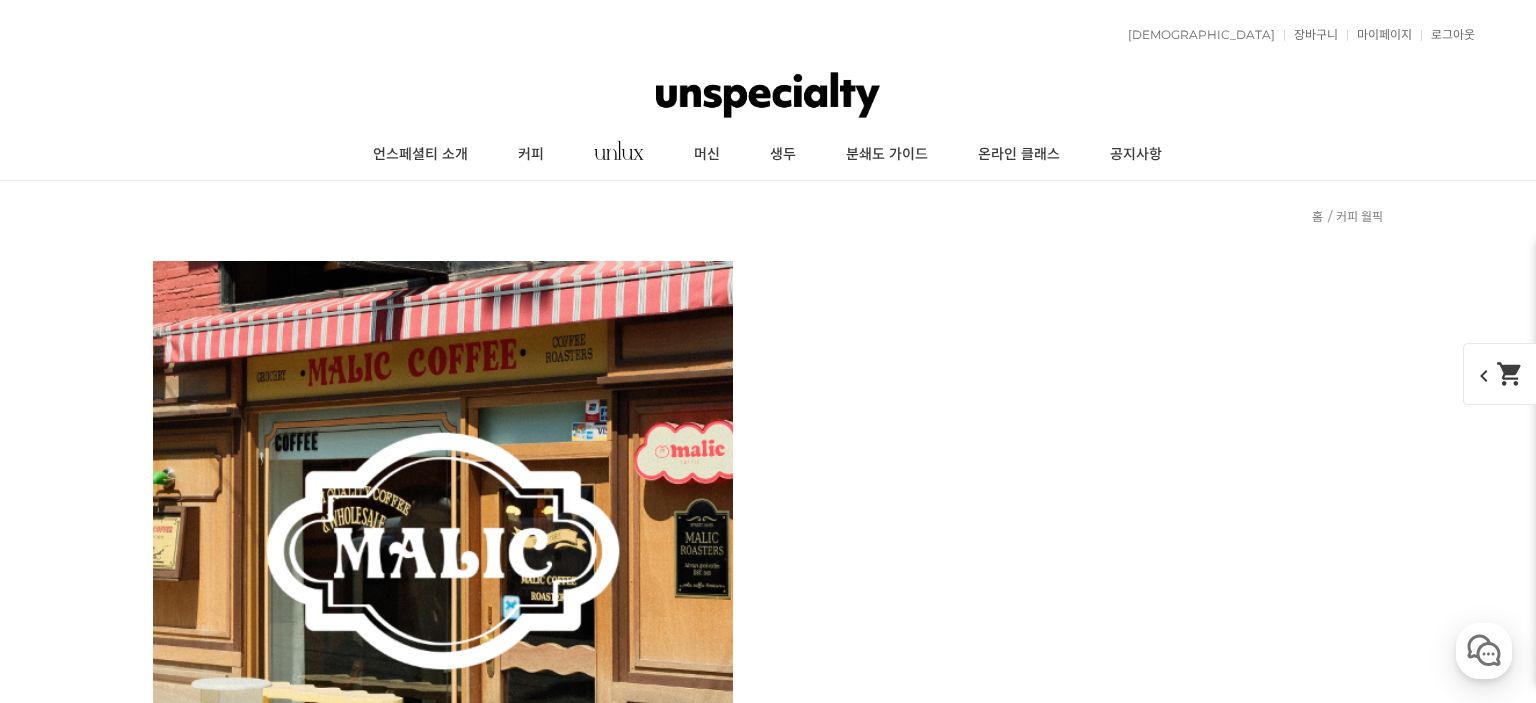 select on "#3 에티오피아 알로 [PERSON_NAME]가 74158 [GEOGRAPHIC_DATA]" 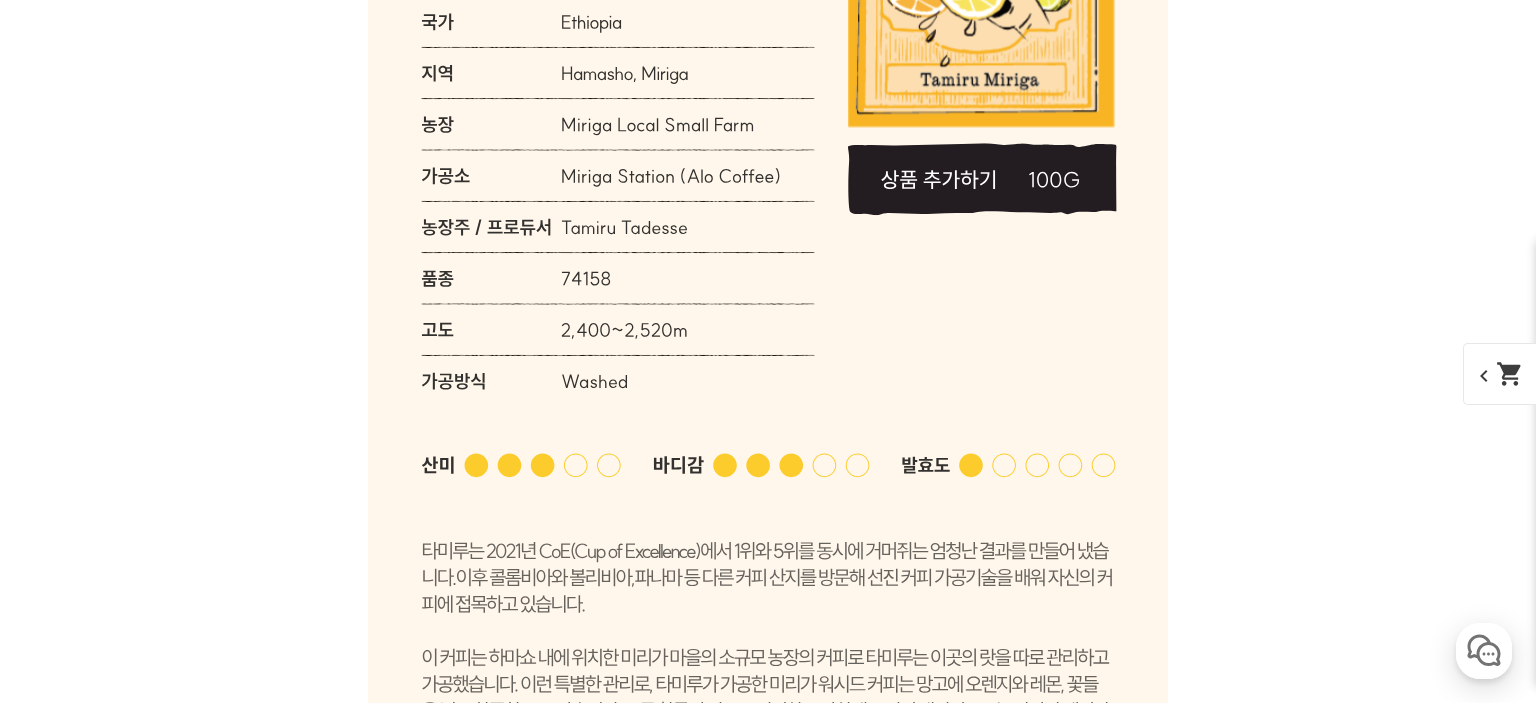 scroll, scrollTop: 0, scrollLeft: 0, axis: both 